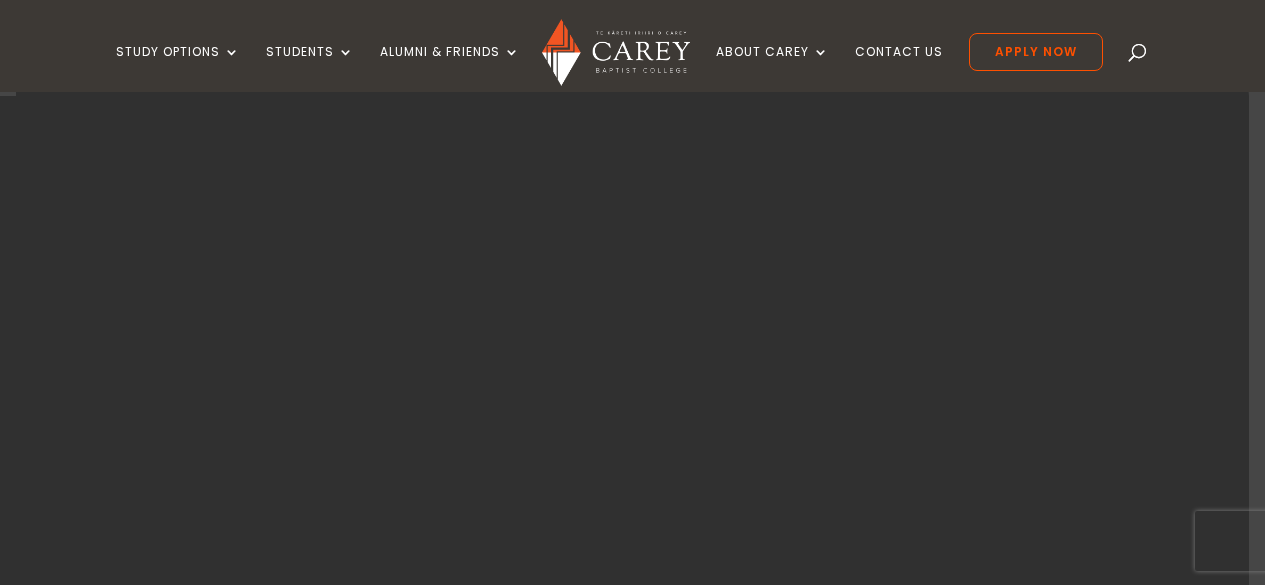 scroll, scrollTop: 0, scrollLeft: 0, axis: both 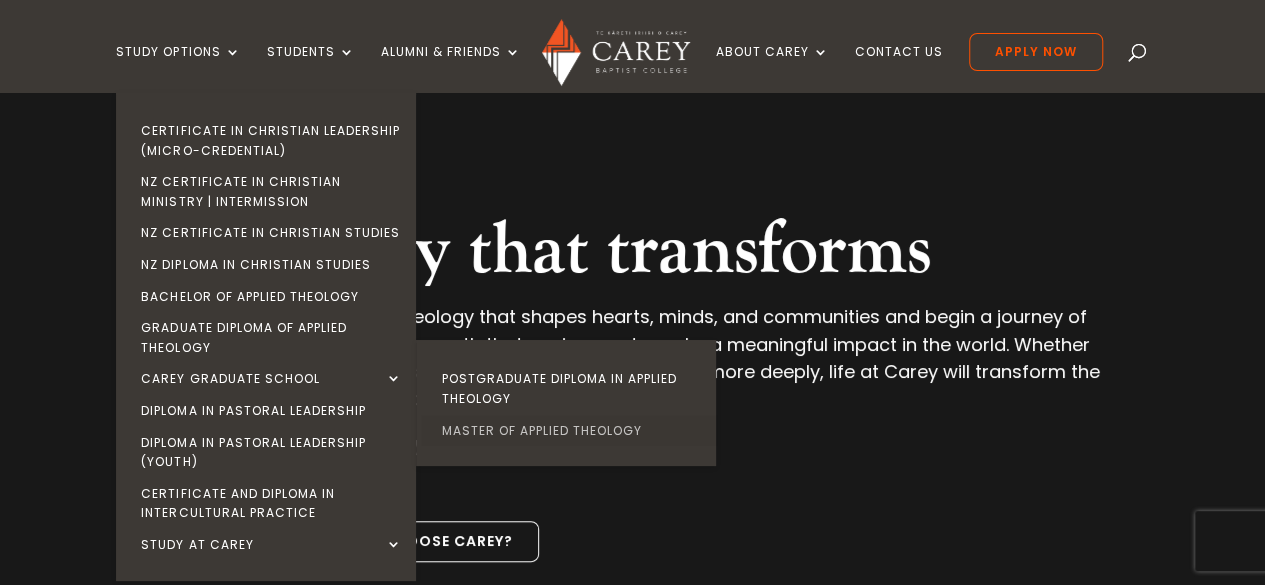 click on "Master of Applied Theology" at bounding box center (571, 431) 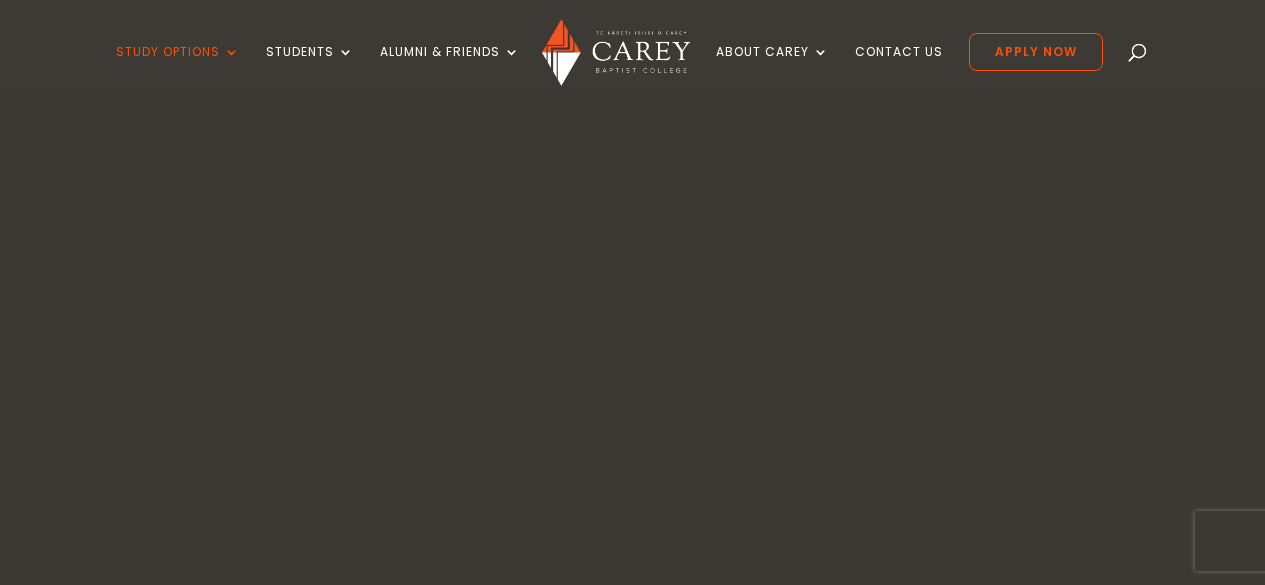 scroll, scrollTop: 0, scrollLeft: 0, axis: both 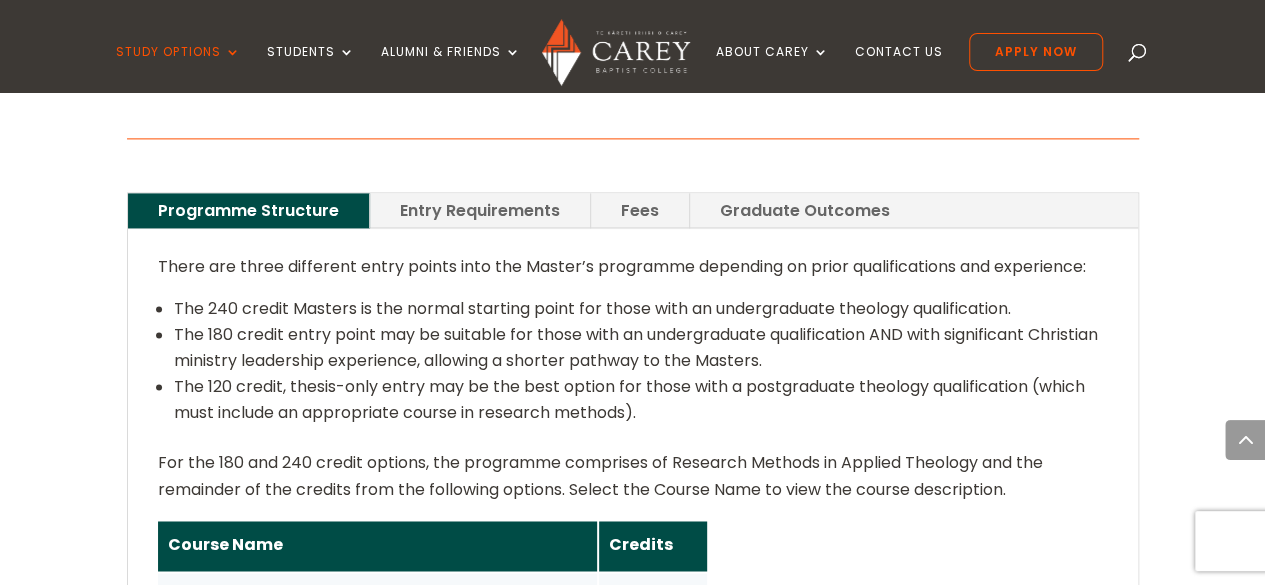 click on "Fees" at bounding box center [640, 210] 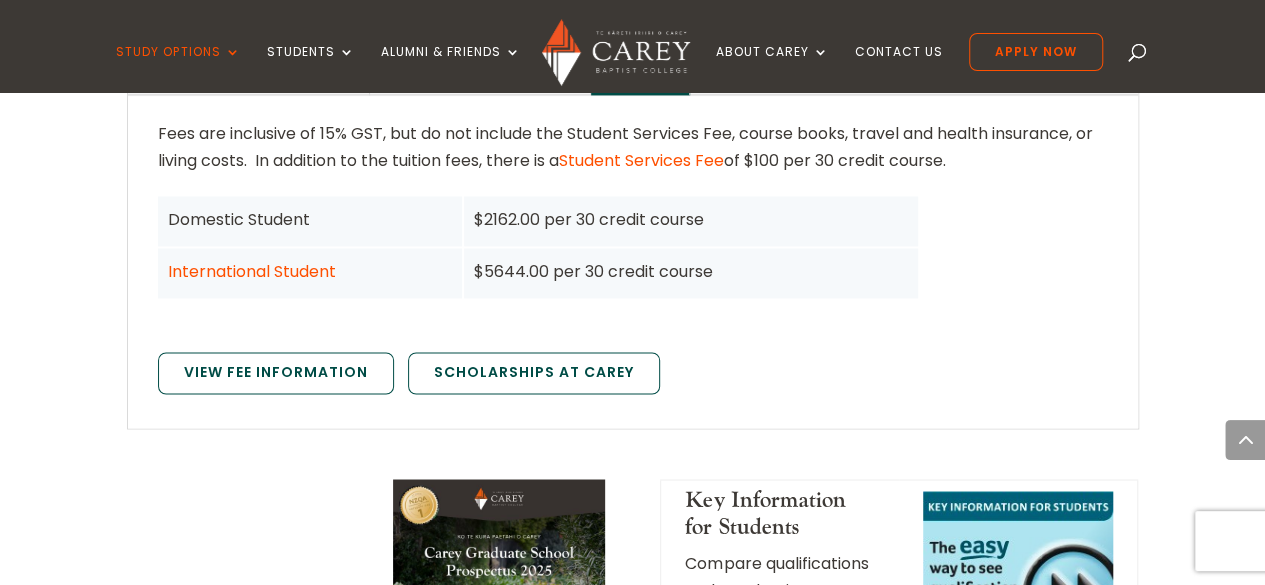 scroll, scrollTop: 1470, scrollLeft: 0, axis: vertical 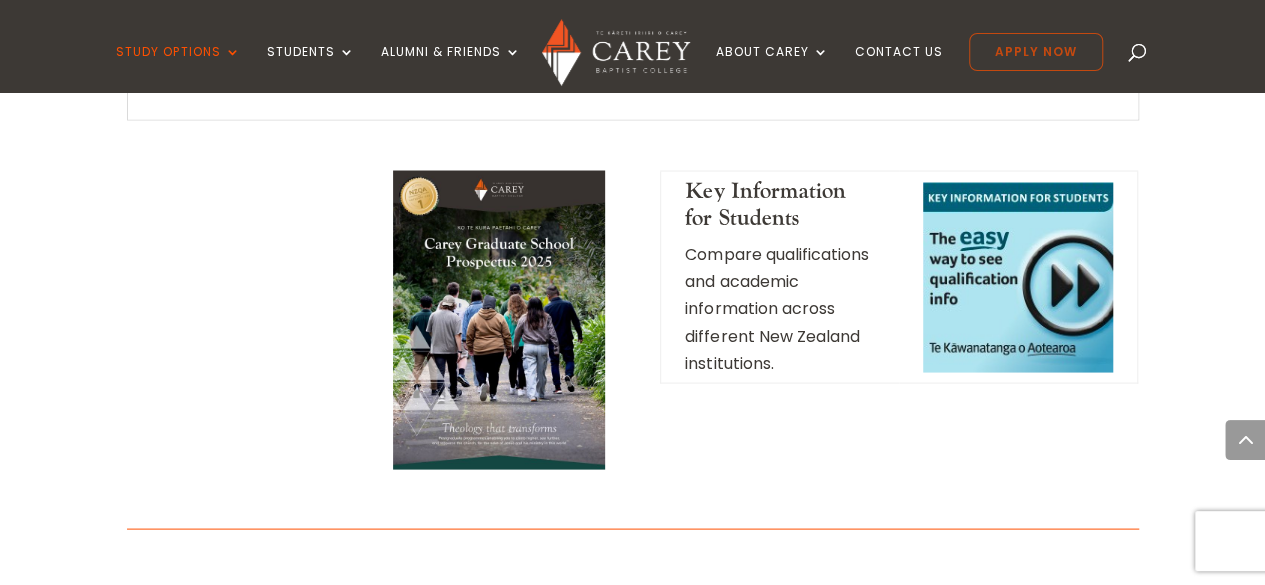 click on "Apply Now" at bounding box center [1036, 52] 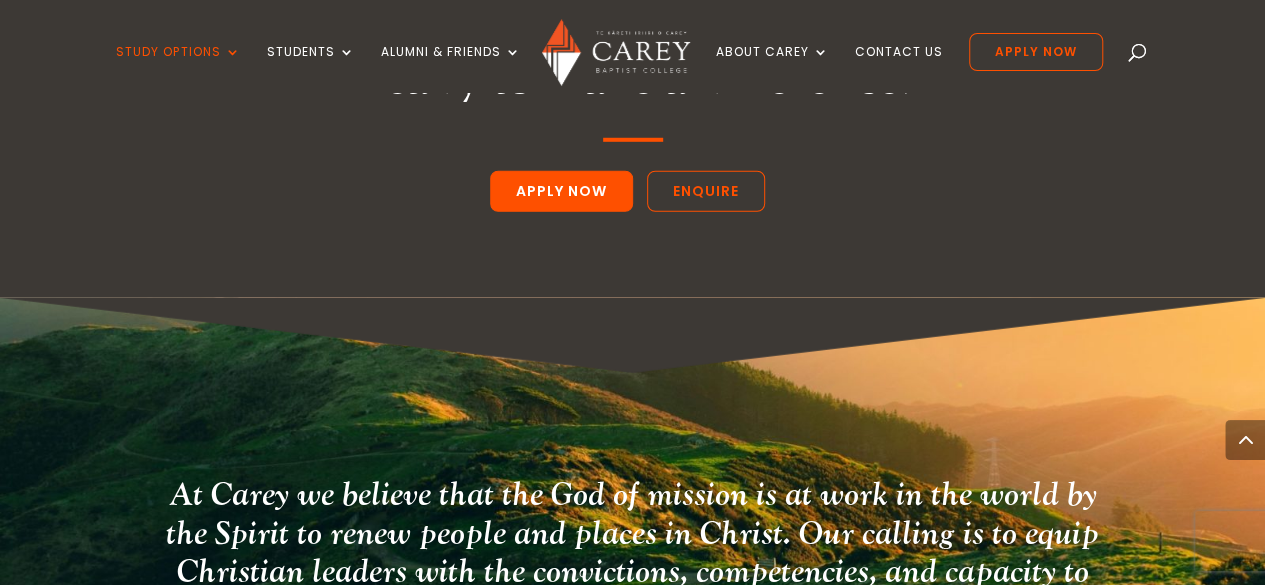scroll, scrollTop: 3556, scrollLeft: 0, axis: vertical 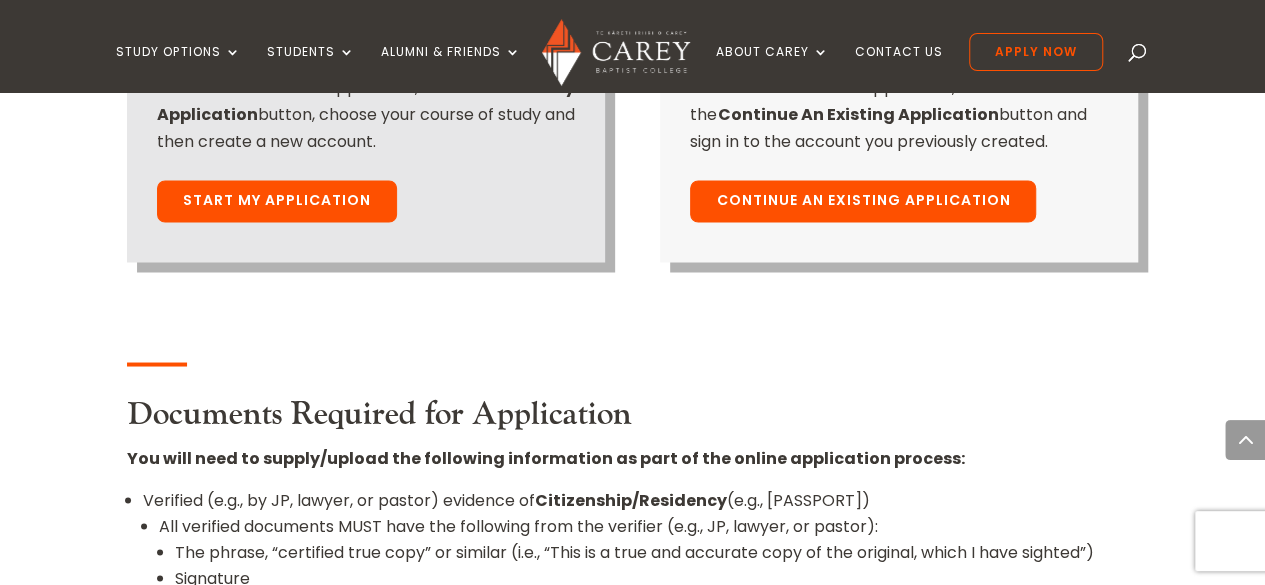 click on "Home  »  Study  »  Apply Now
First up…
✓ Read the handy  Apply Now Tip Sheet  so you know where to start
✓ See  what courses are available  during 2025 and make sure the  courses timetable  works for you
✓ Know the set  admission criteria and application requirements  relevant to your course
✓ Check you have your  supporting docs  ready, listed below
✓ Reach out to our helpful  Academic Registrar  at any time if you get stuck or have any Qs
Start your application
To start a new online application, select the  Start My Application  button, choose your course of study and then create a new account.
Start My Application" at bounding box center [632, 236] 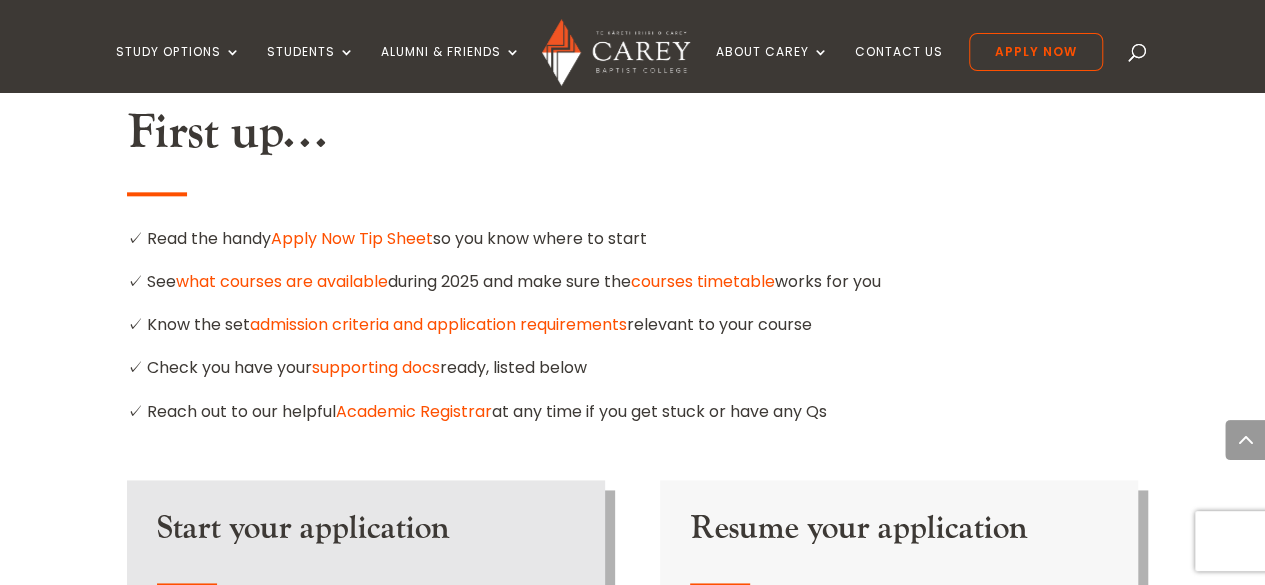 scroll, scrollTop: 1114, scrollLeft: 0, axis: vertical 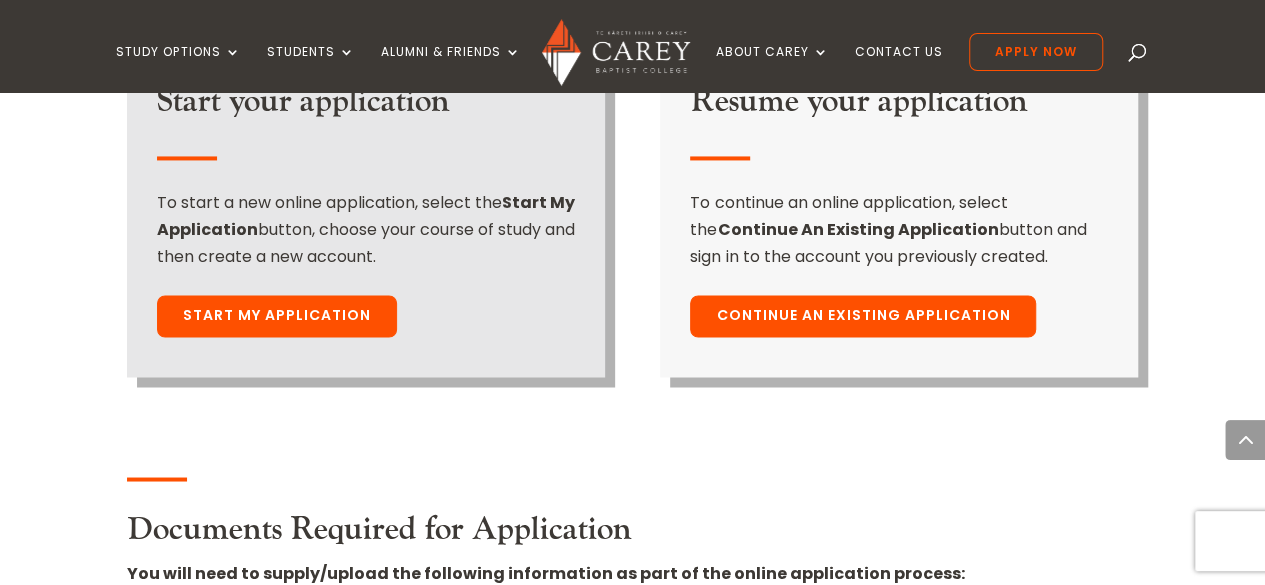 click on "Start My Application" at bounding box center [277, 316] 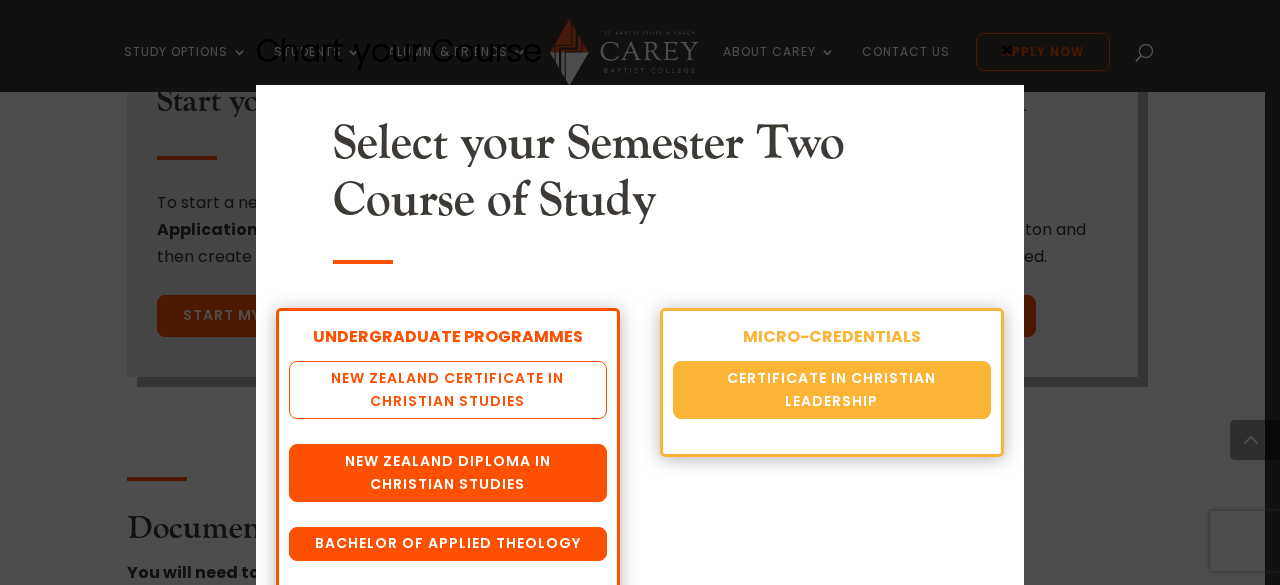 scroll, scrollTop: 56, scrollLeft: 0, axis: vertical 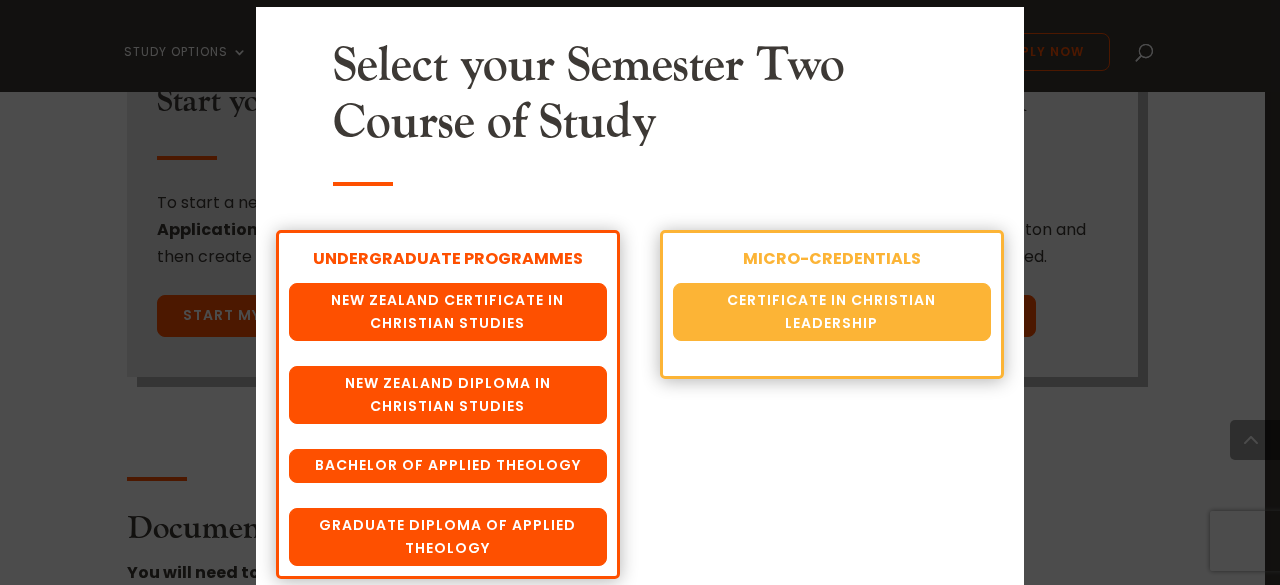click on "Chart your Course
Select your Semester Two Course of Study
UNDERGRADUATE PROGRAMMES
New Zealand Certificate in Christian Studies
New Zealand Diploma in Christian Studies
Bachelor of Applied Theology
Graduate Diploma of Applied Theology
MICRO-CREDENTIALS
Certificate in Christian Leadership
×" at bounding box center [640, 292] 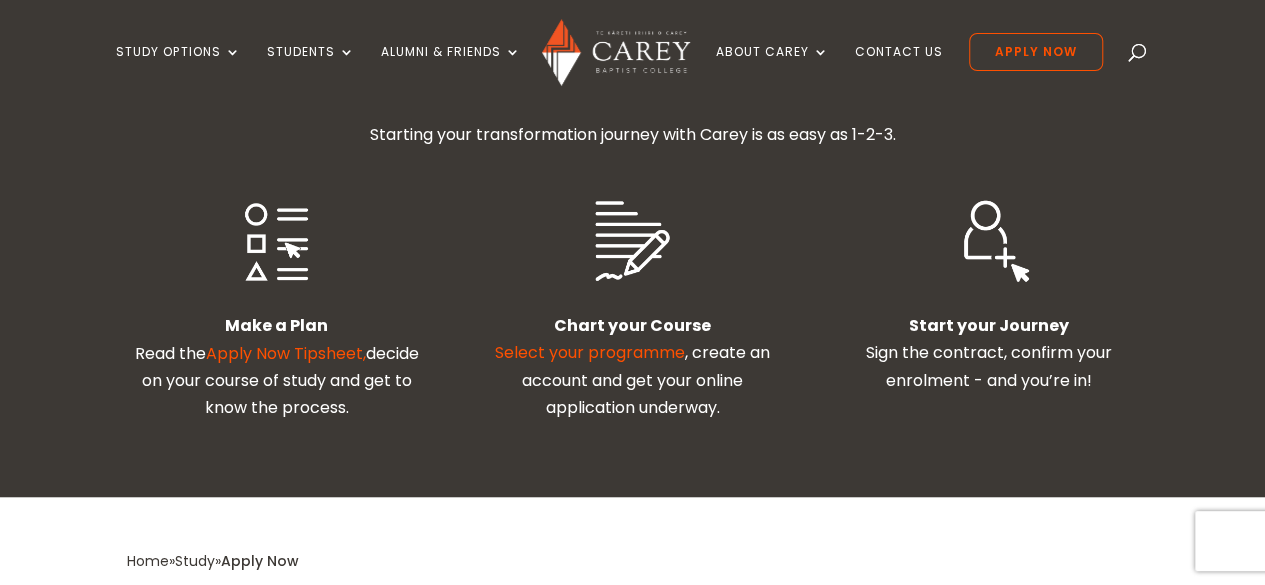 scroll, scrollTop: 566, scrollLeft: 0, axis: vertical 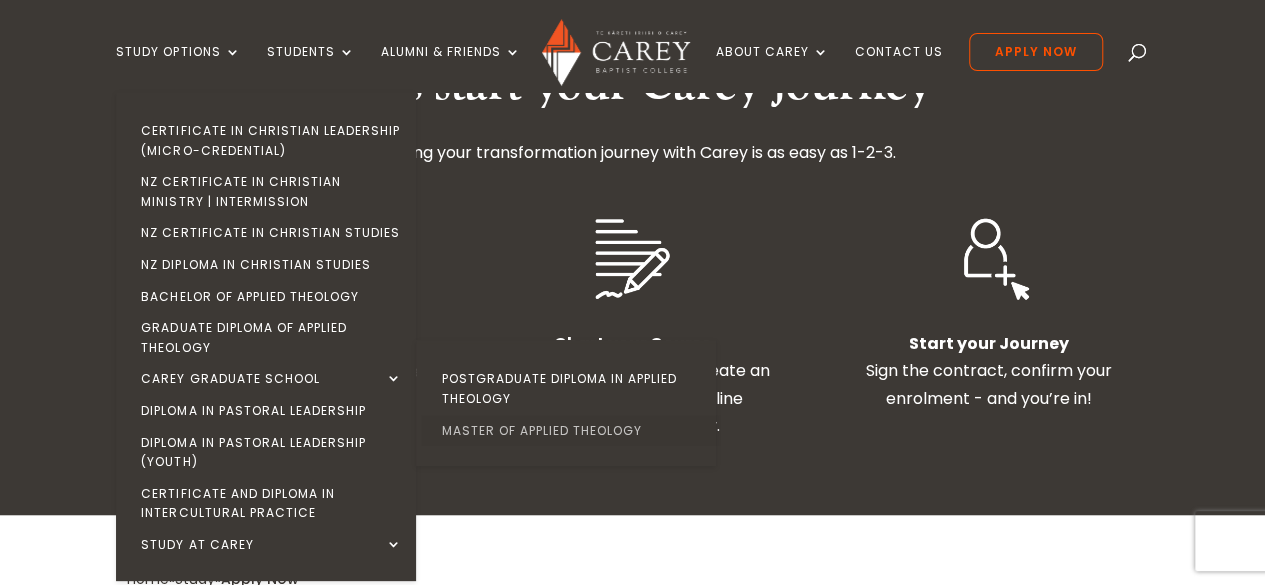 click on "Master of Applied Theology" at bounding box center [571, 431] 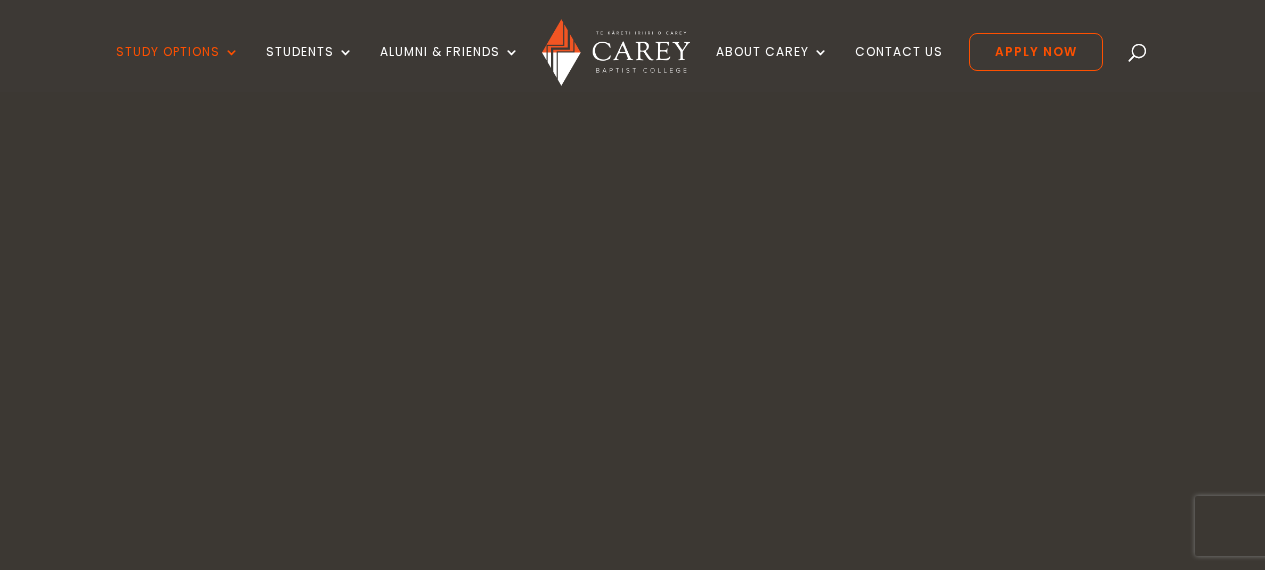scroll, scrollTop: 0, scrollLeft: 0, axis: both 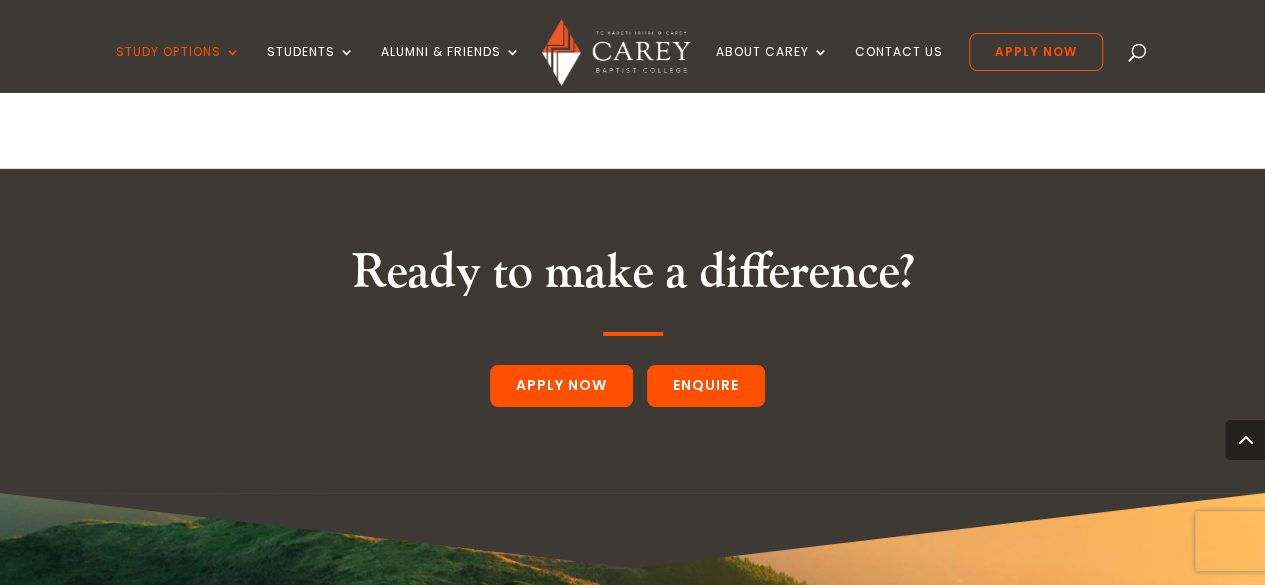 click on "Enquire" at bounding box center [706, 386] 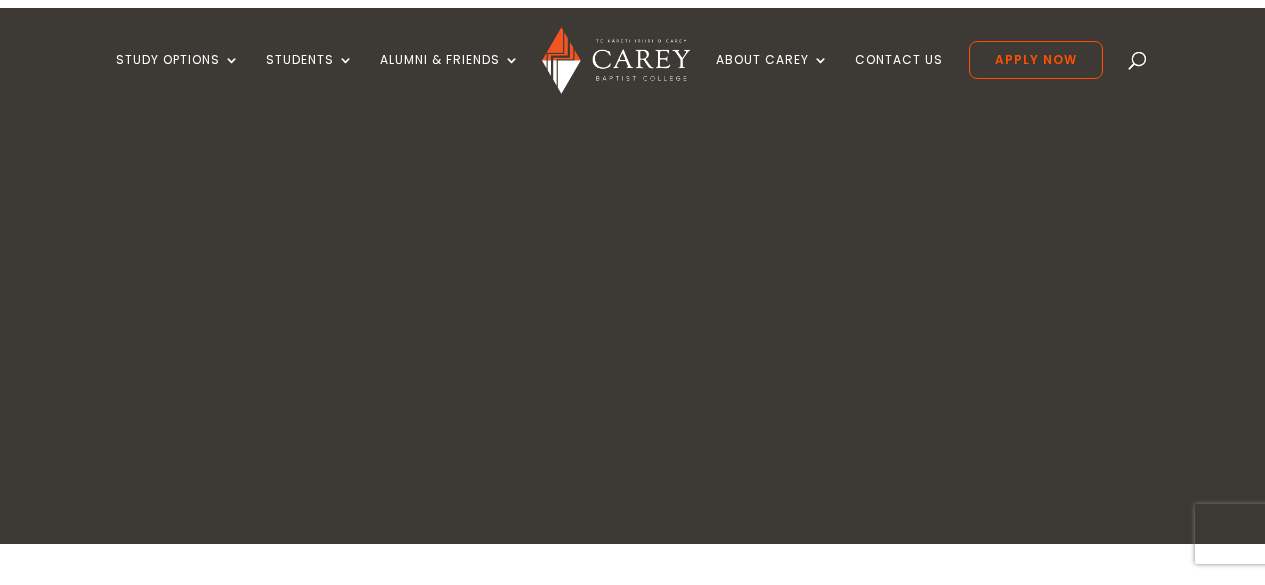 scroll, scrollTop: 0, scrollLeft: 0, axis: both 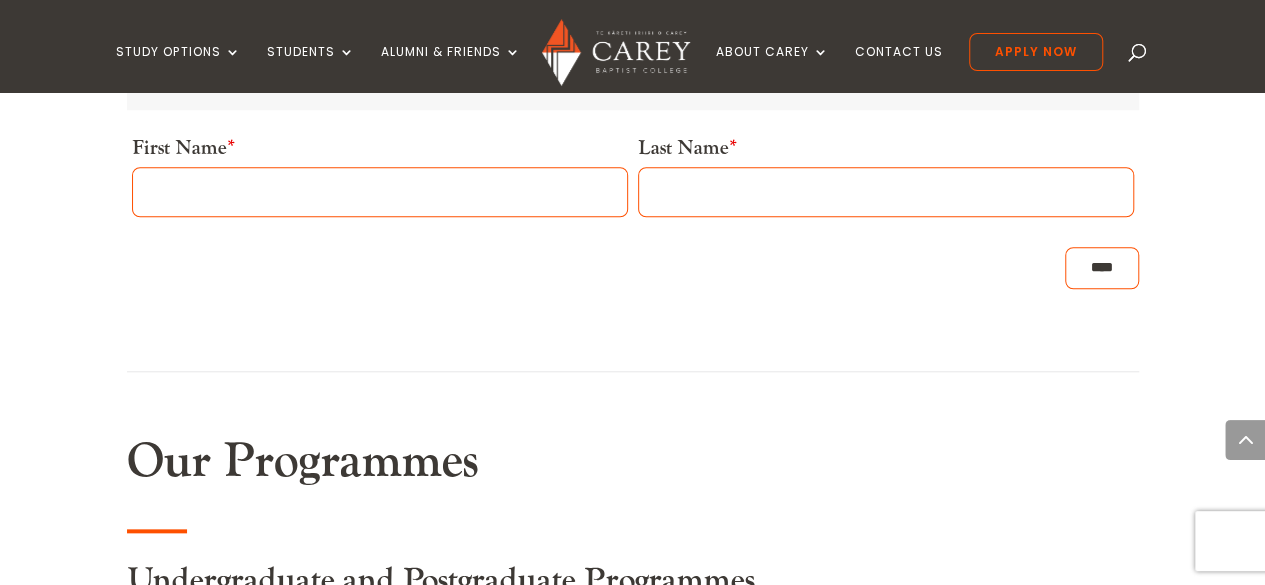click on "[FIRST NAME]  *" at bounding box center (380, 192) 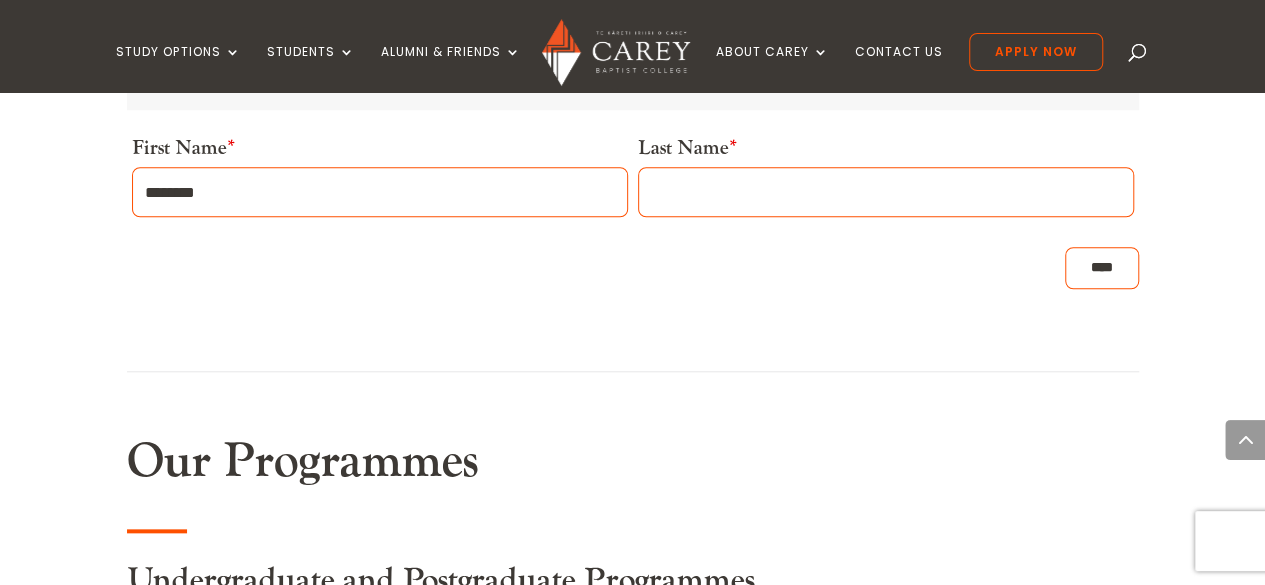 type on "********" 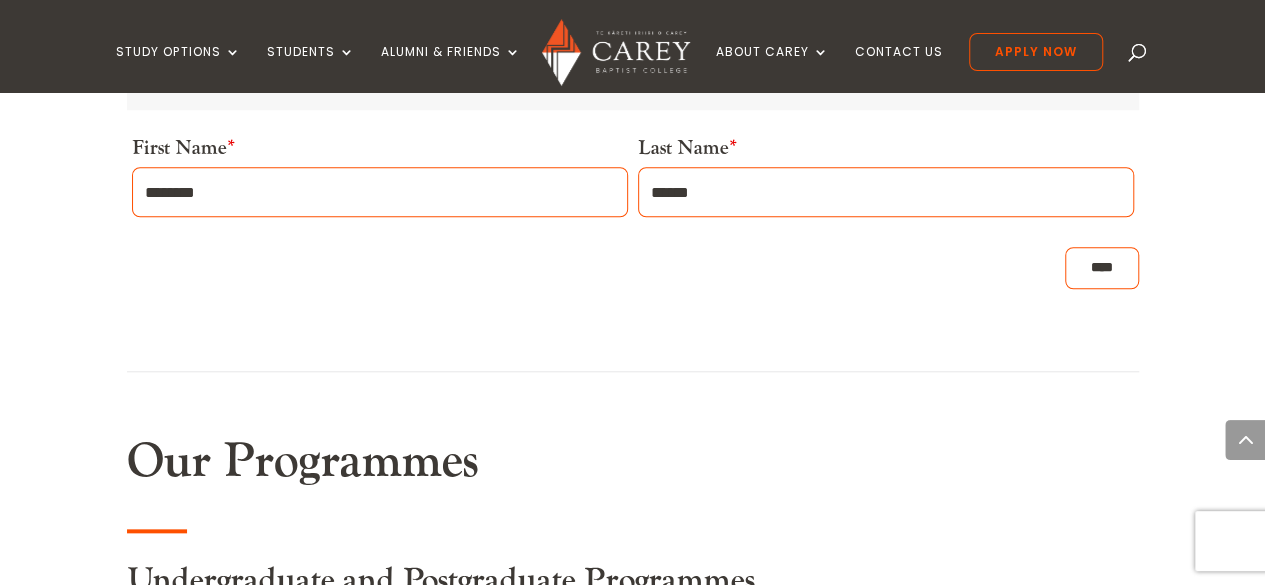 type on "******" 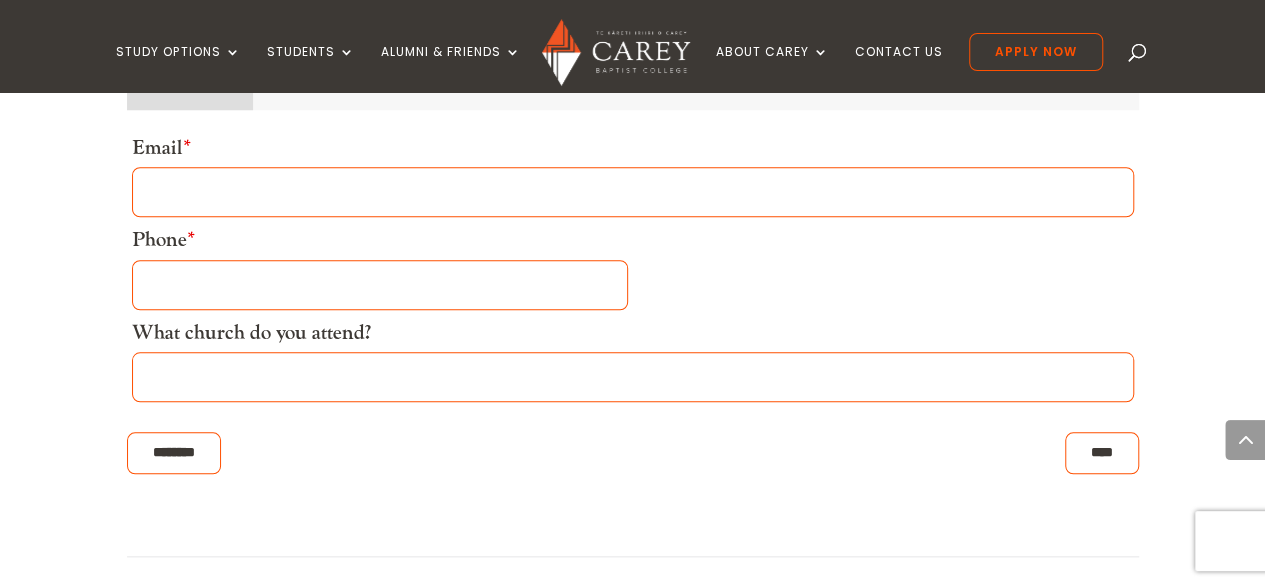 click on "Email  *" at bounding box center [633, 192] 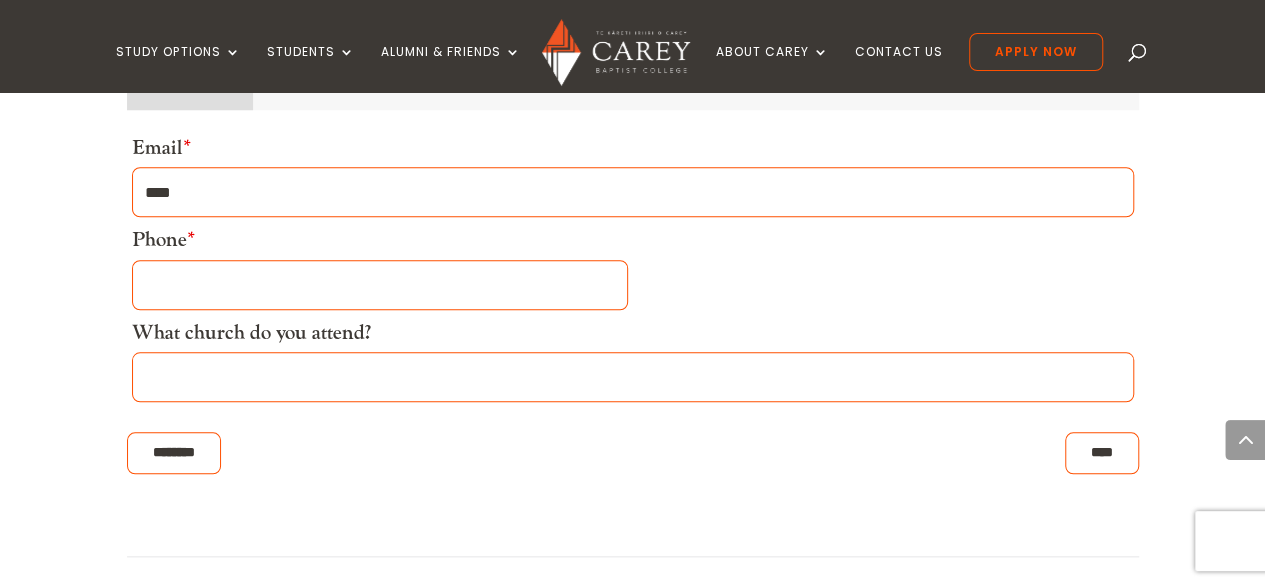 type on "**********" 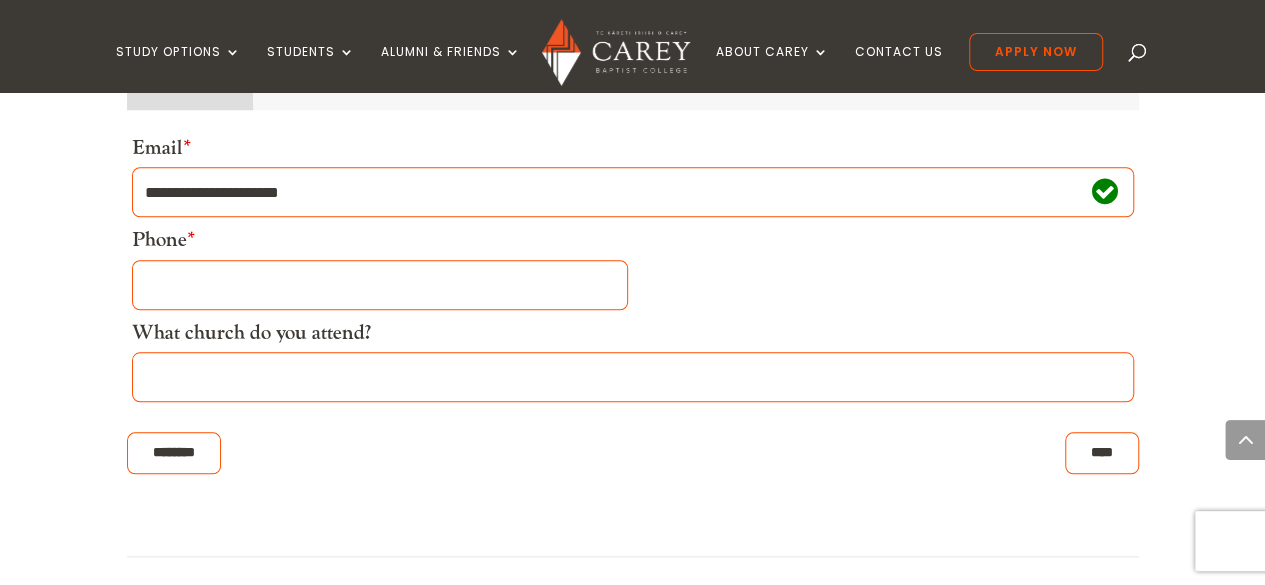 click on "Phone  *" at bounding box center (380, 285) 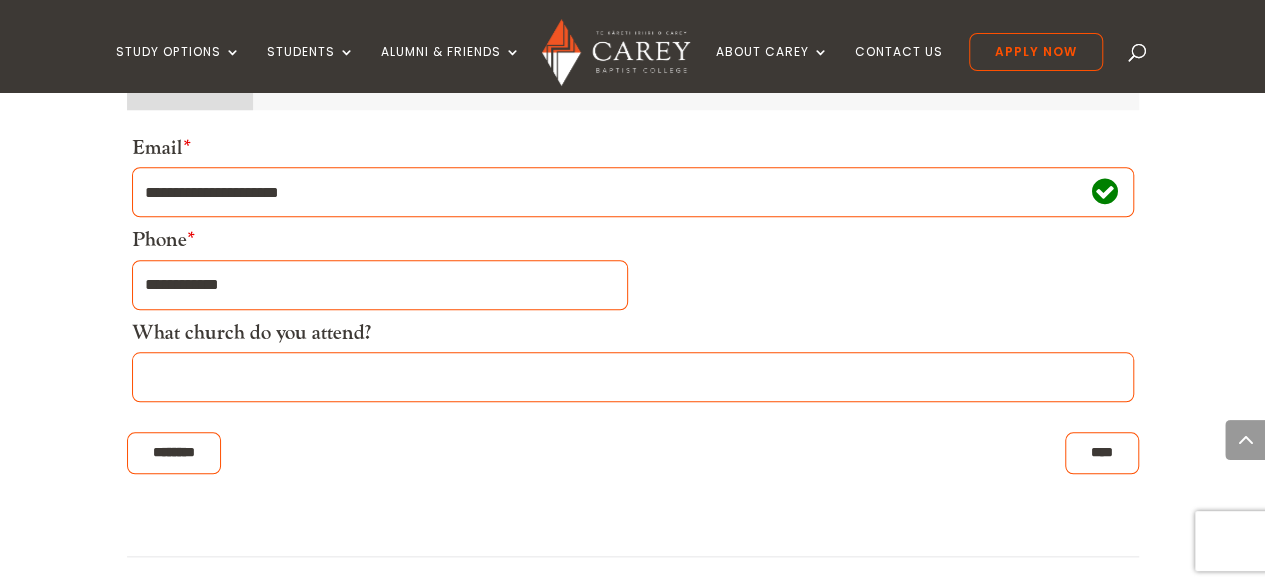 type on "**********" 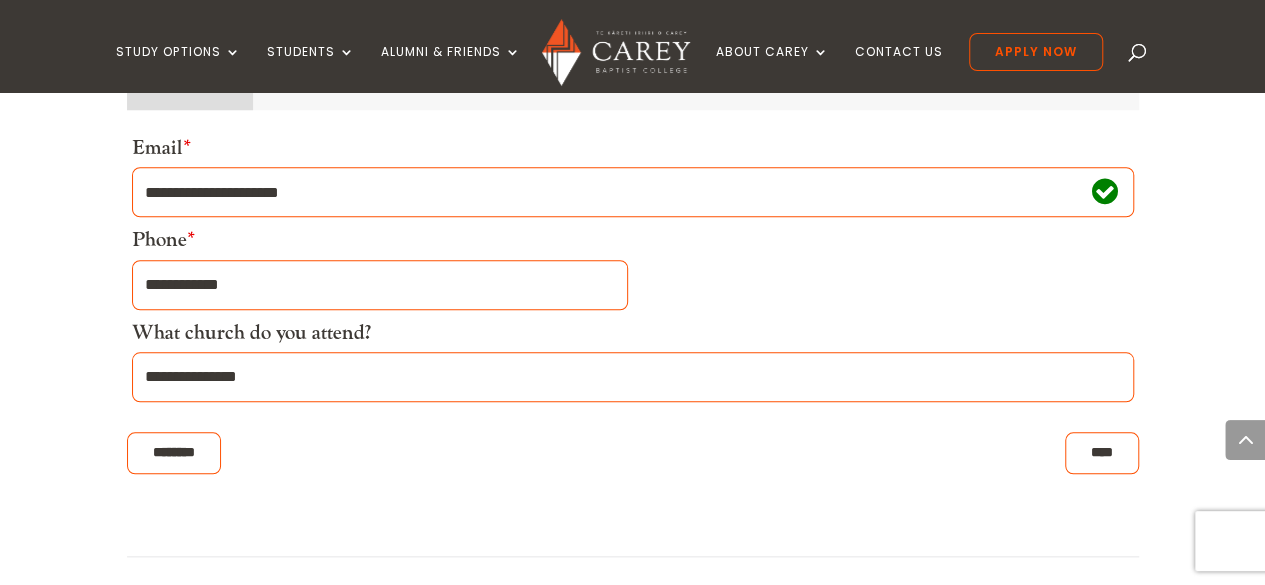 type on "**********" 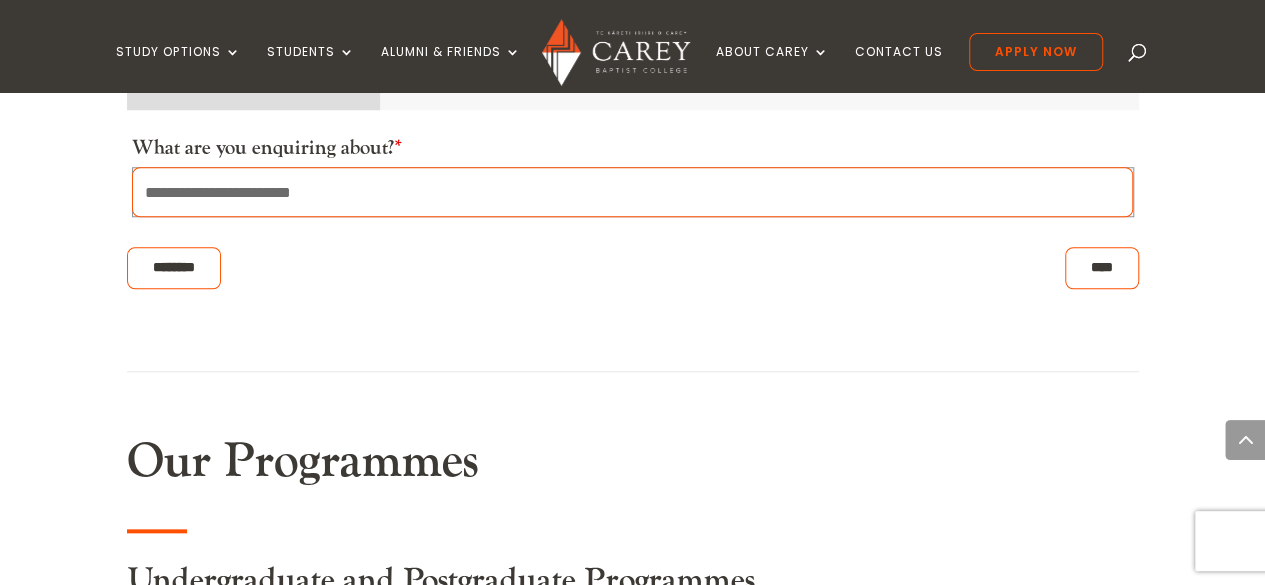 click on "**********" at bounding box center [633, 192] 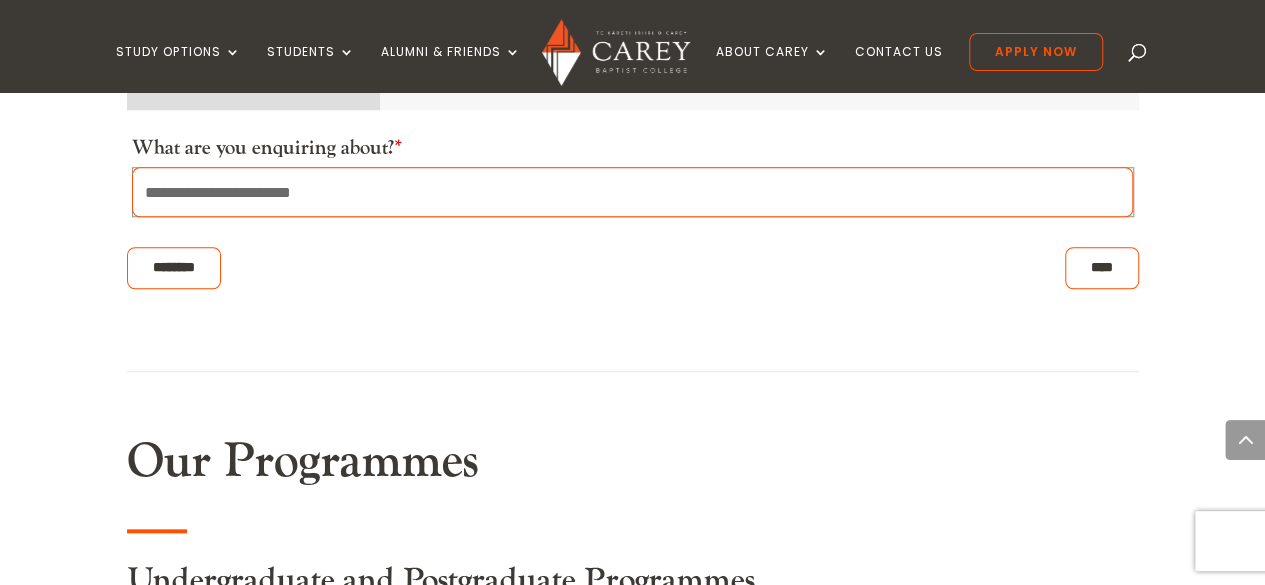 click on "**********" at bounding box center (633, 192) 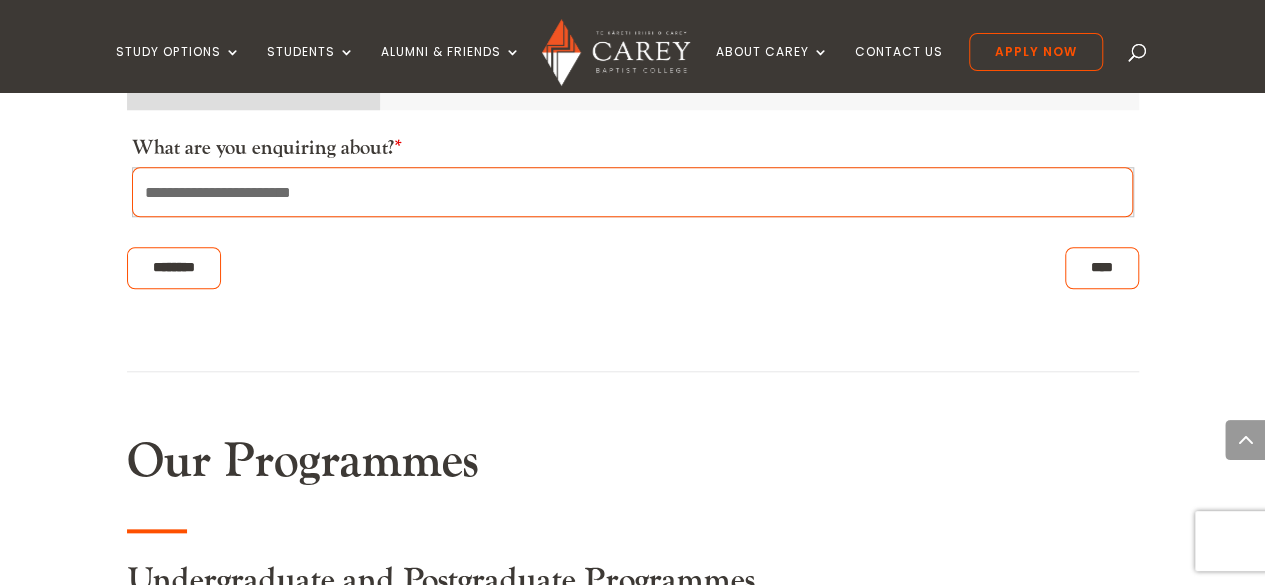 click on "****" at bounding box center [1102, 268] 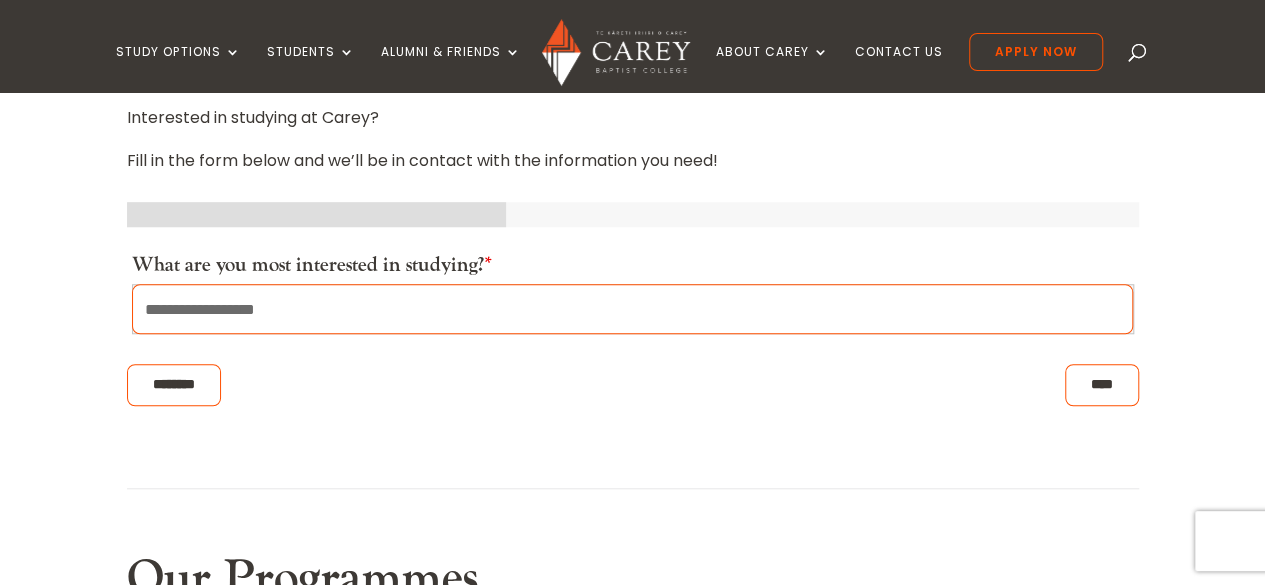 scroll, scrollTop: 694, scrollLeft: 0, axis: vertical 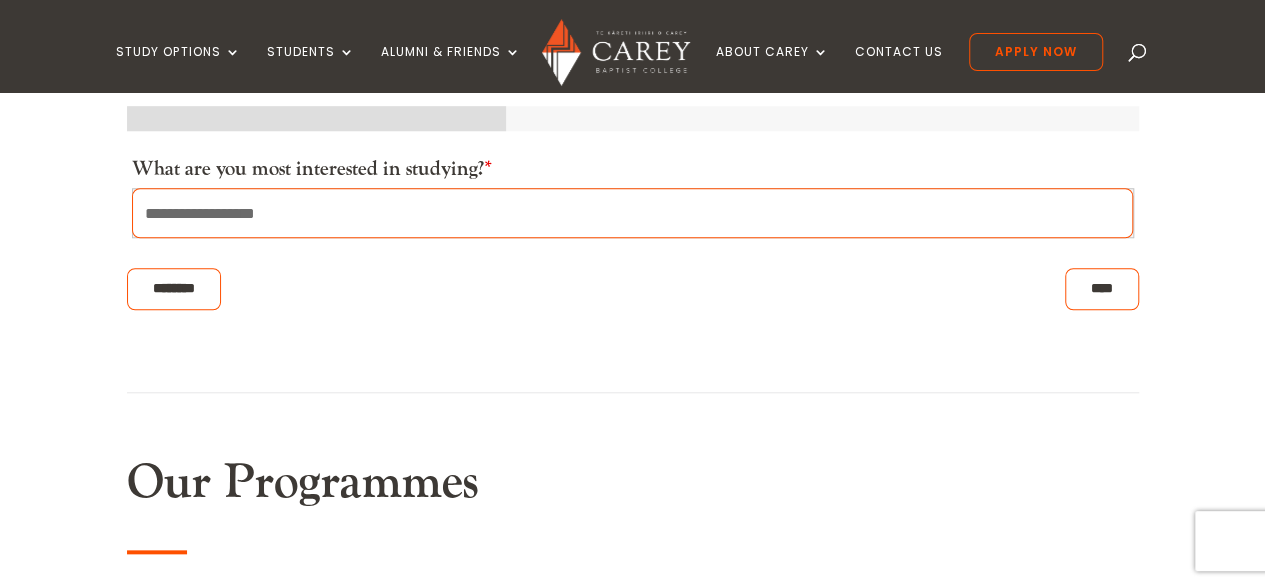 click on "****" at bounding box center (1102, 289) 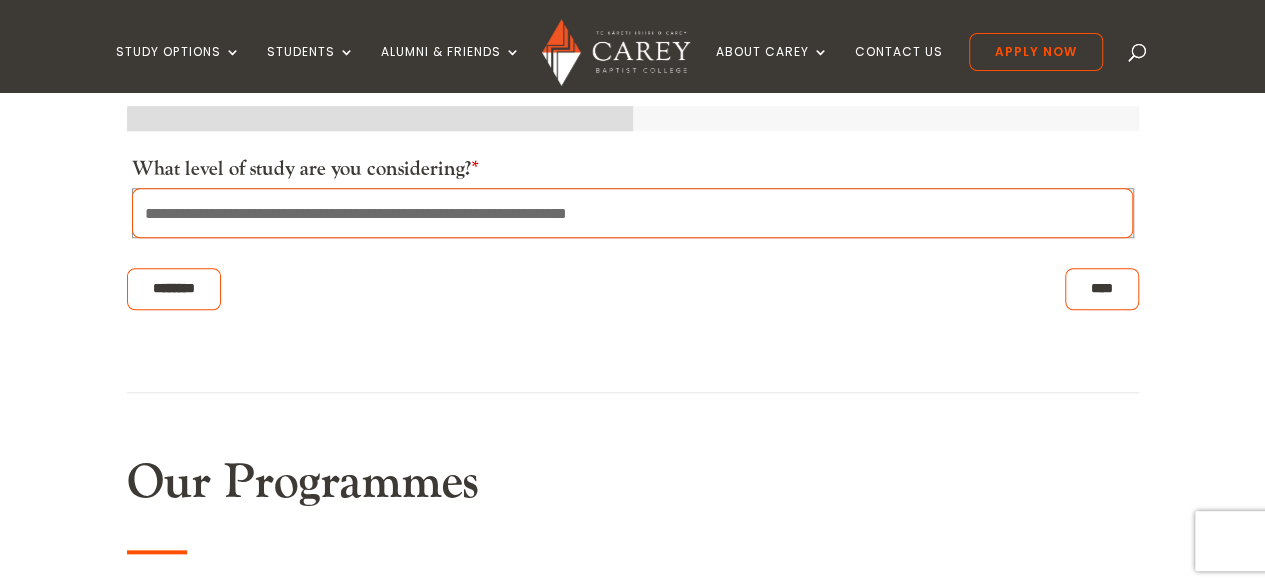 click on "**********" at bounding box center [633, 213] 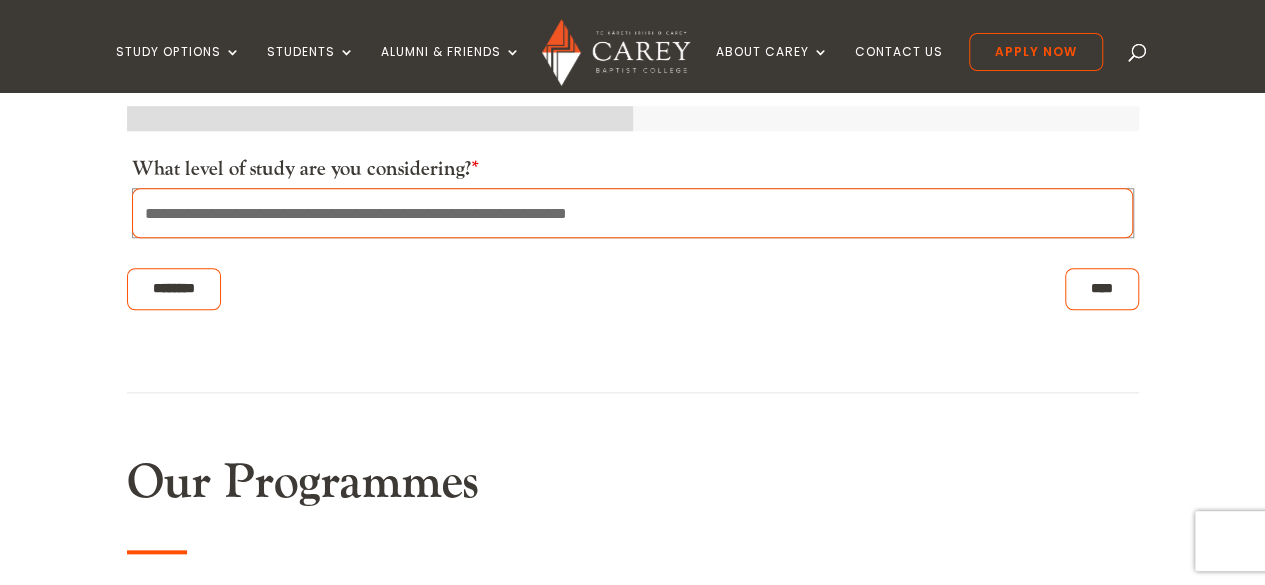 select on "**********" 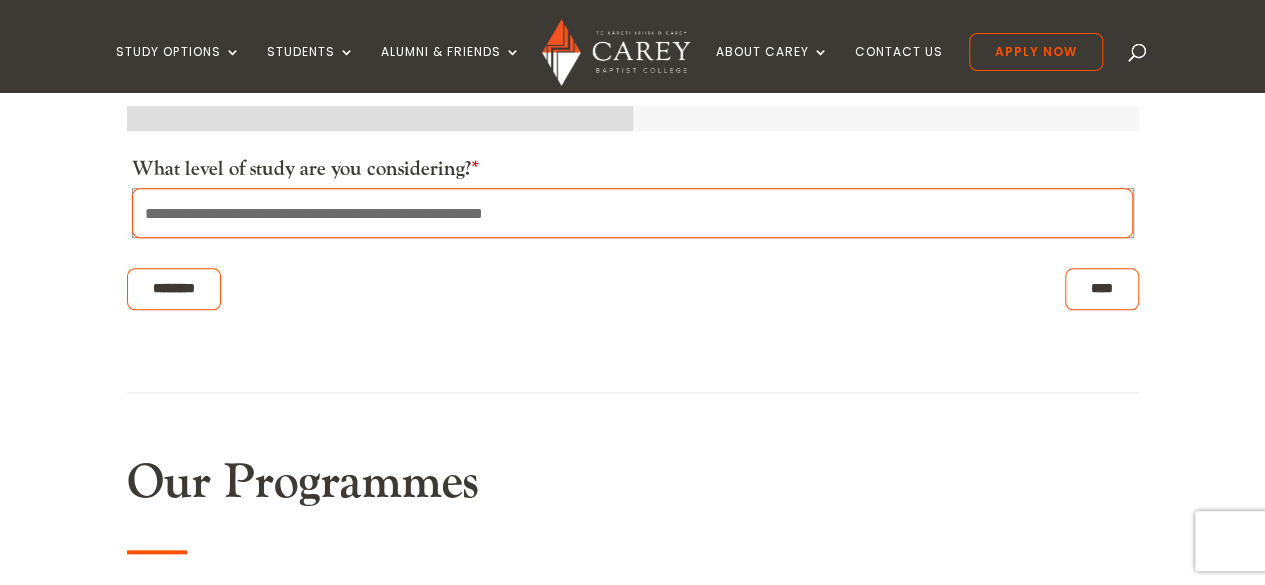 click on "**********" at bounding box center [633, 213] 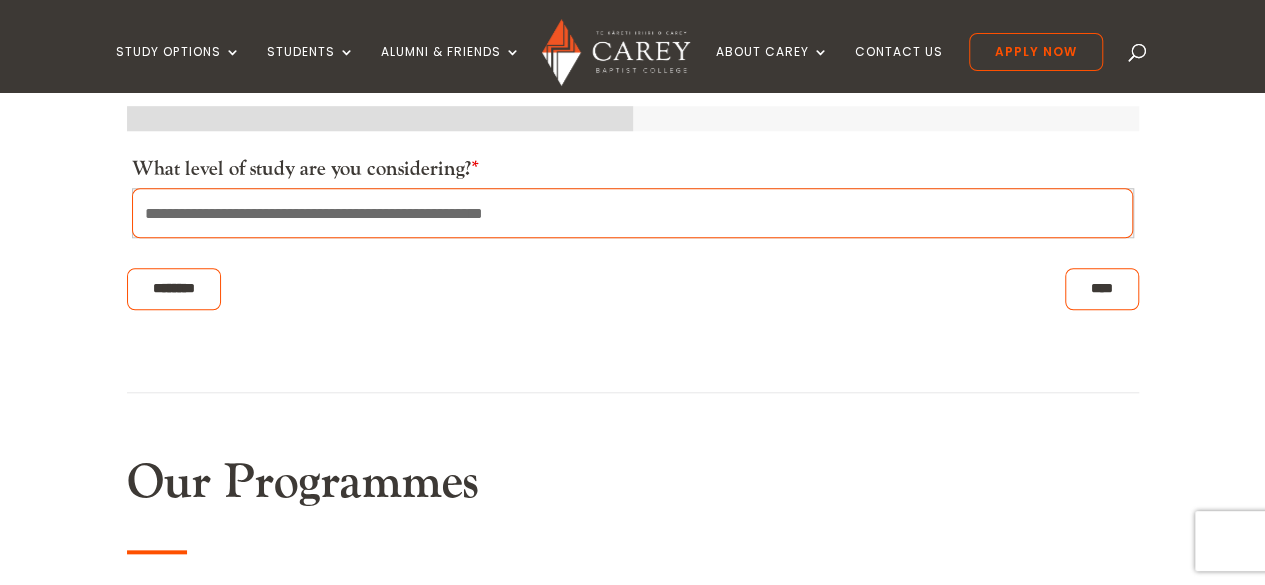 click on "****" at bounding box center [1102, 289] 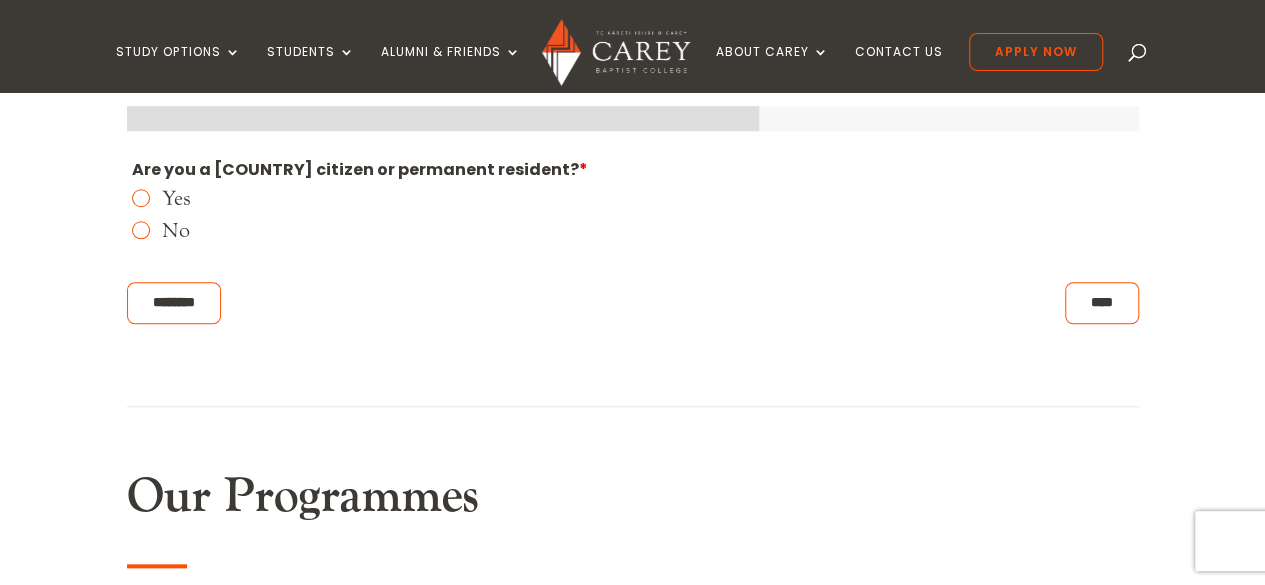 click on "No" at bounding box center (633, 230) 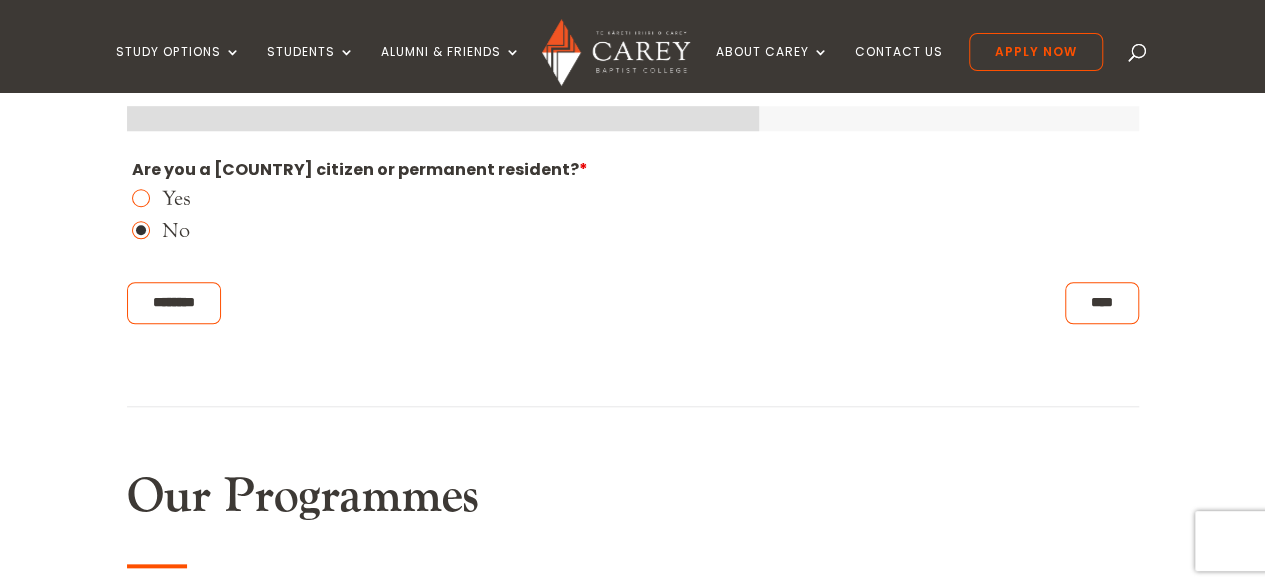 click on "****" at bounding box center (1102, 303) 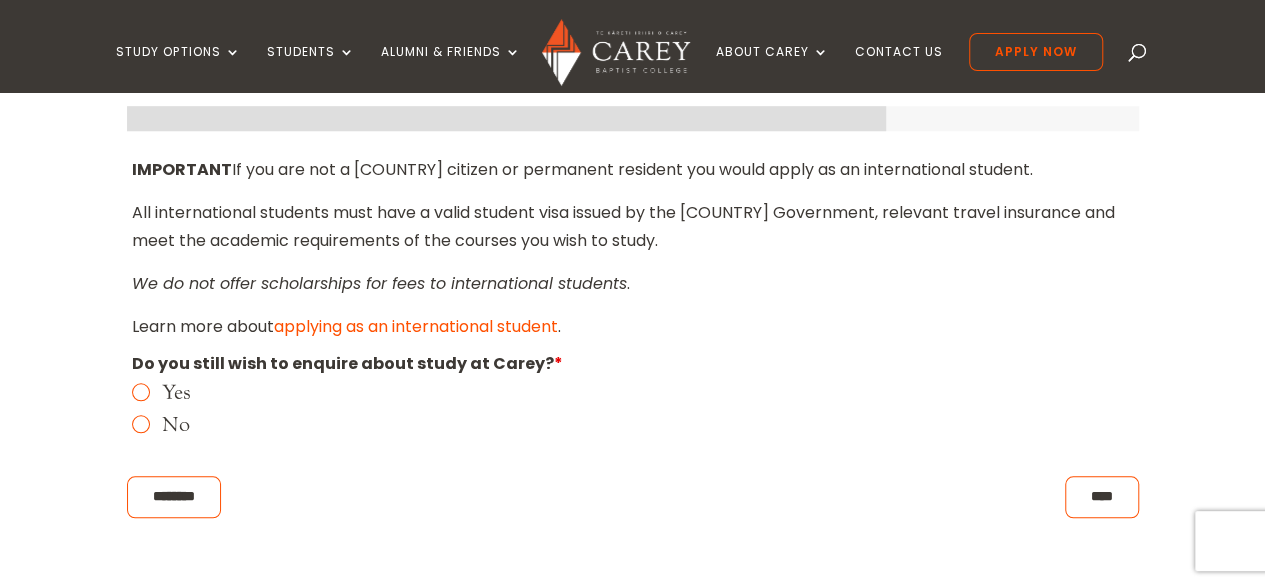 click on "Yes" at bounding box center [648, 392] 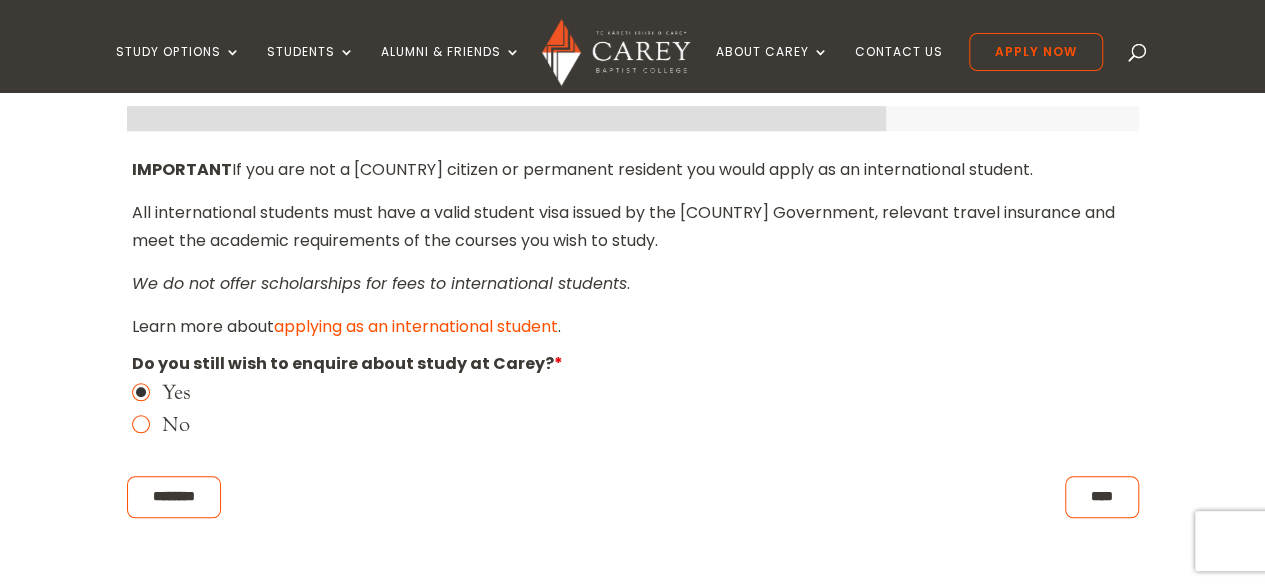 click on "****" at bounding box center [1102, 497] 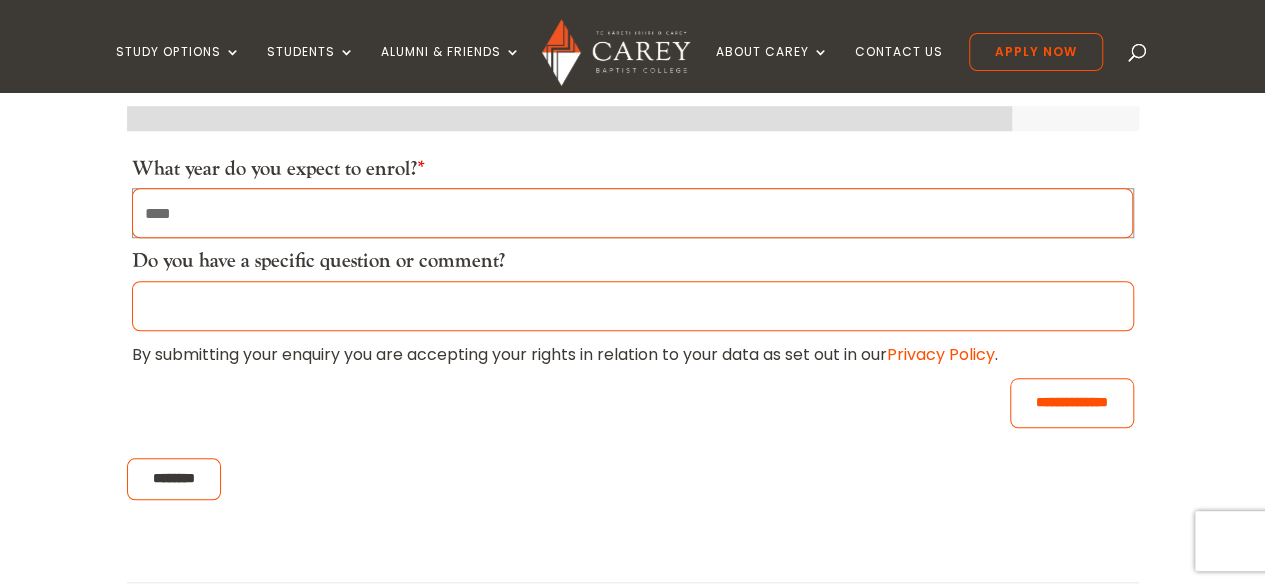 click on "****
****
****" at bounding box center [633, 213] 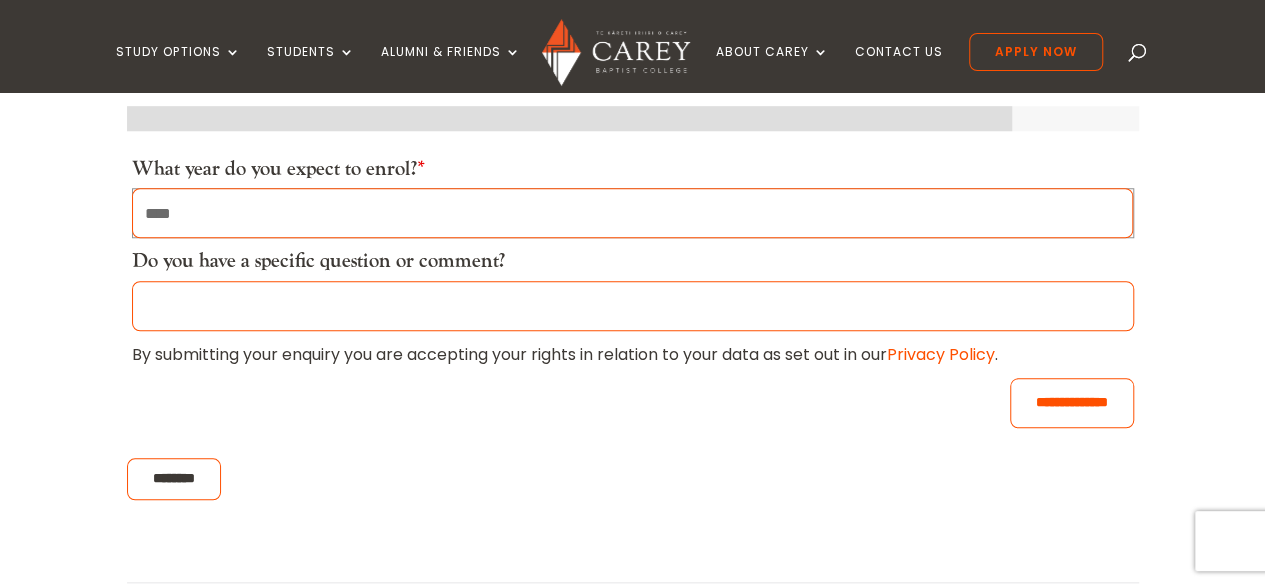 select on "****" 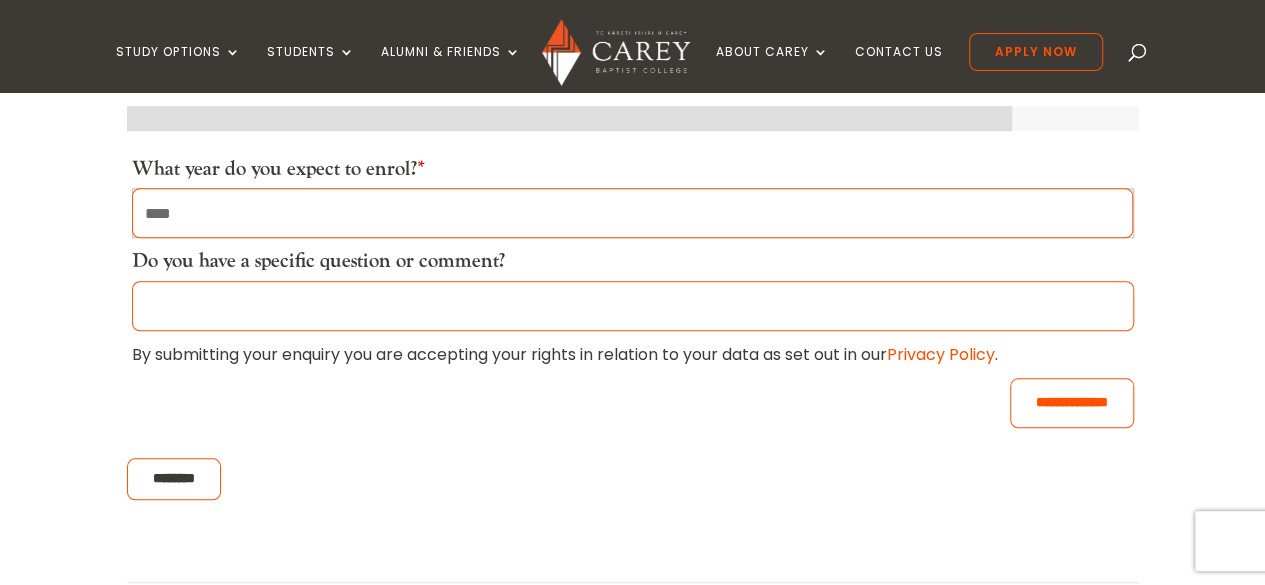 click on "Do you have a specific question or comment?" at bounding box center (633, 306) 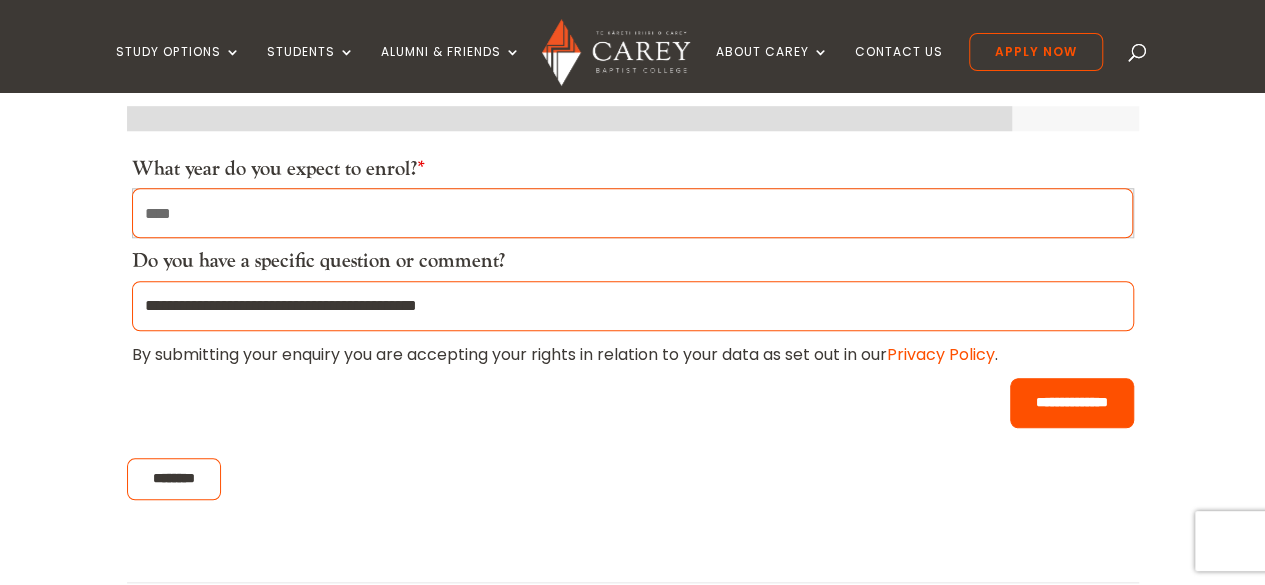 type on "**********" 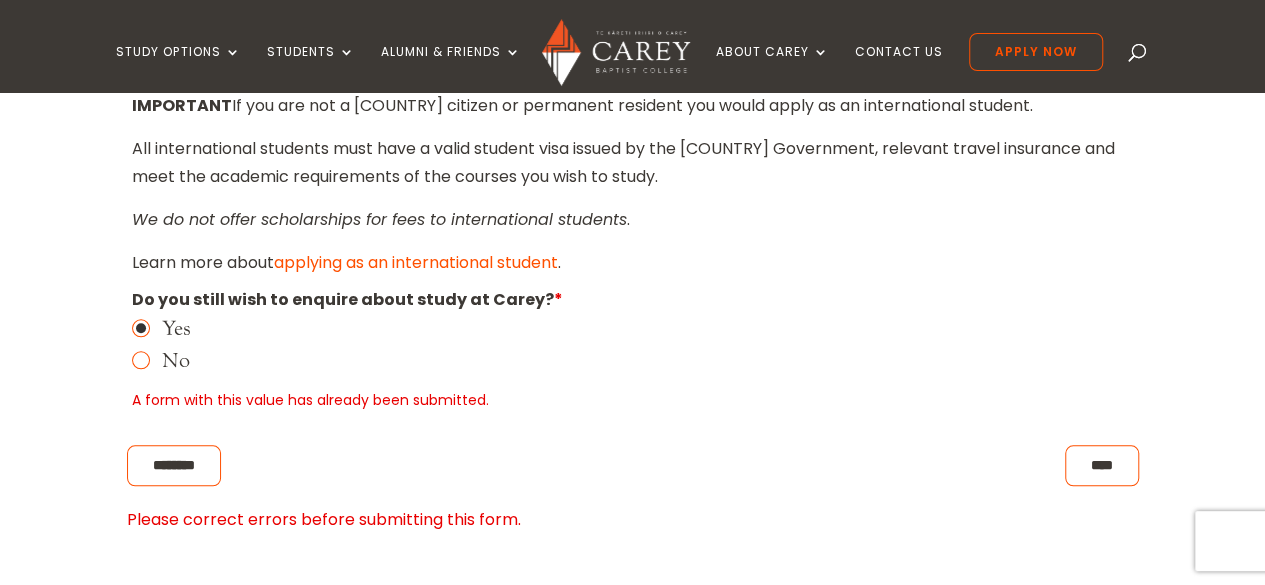 scroll, scrollTop: 886, scrollLeft: 0, axis: vertical 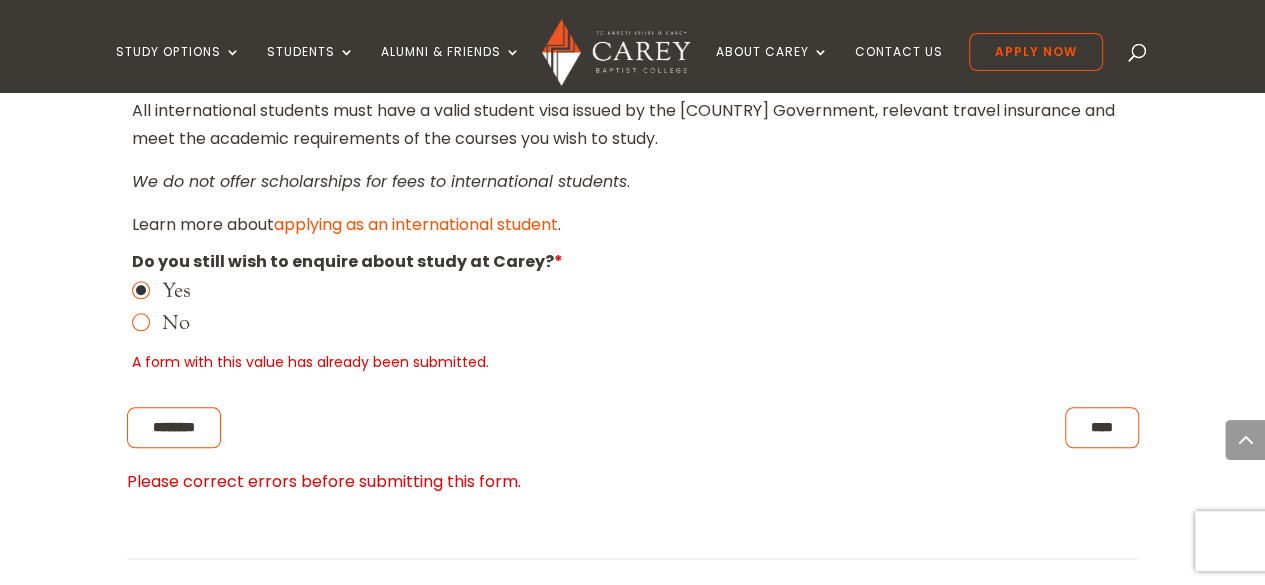 click on "No" at bounding box center [648, 322] 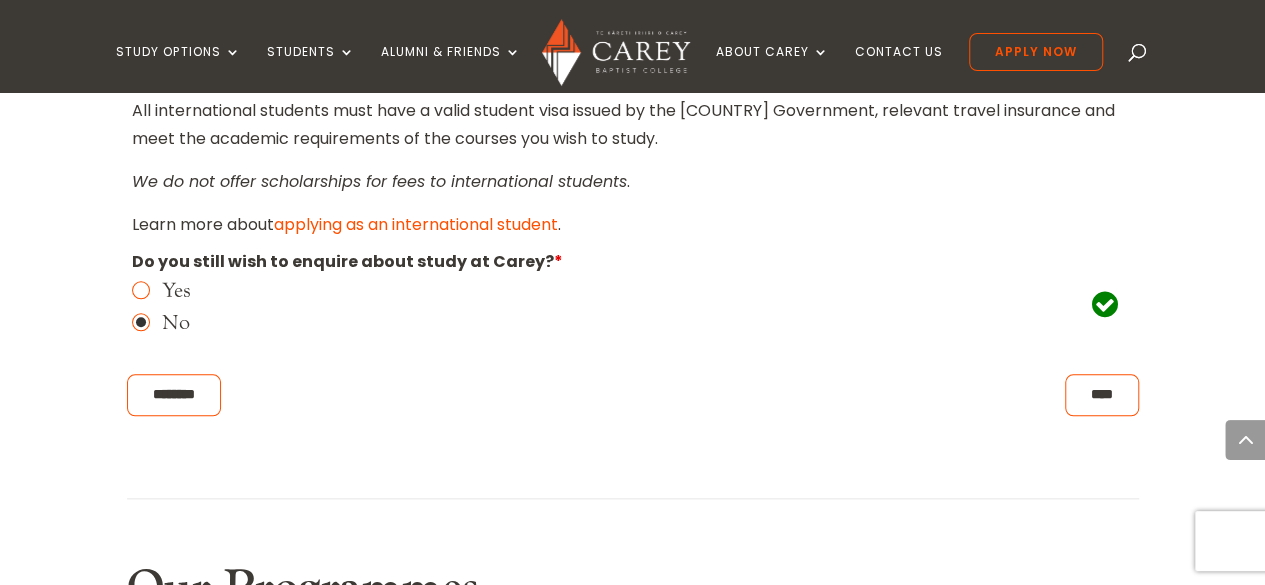 click on "****" at bounding box center (1102, 395) 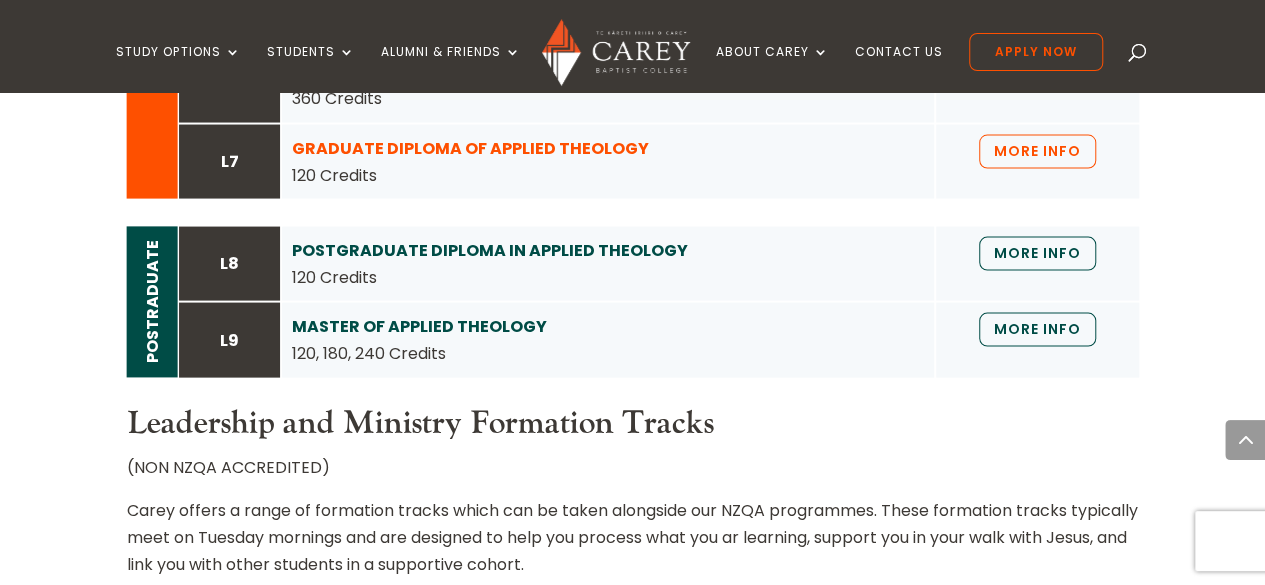 scroll, scrollTop: 1952, scrollLeft: 0, axis: vertical 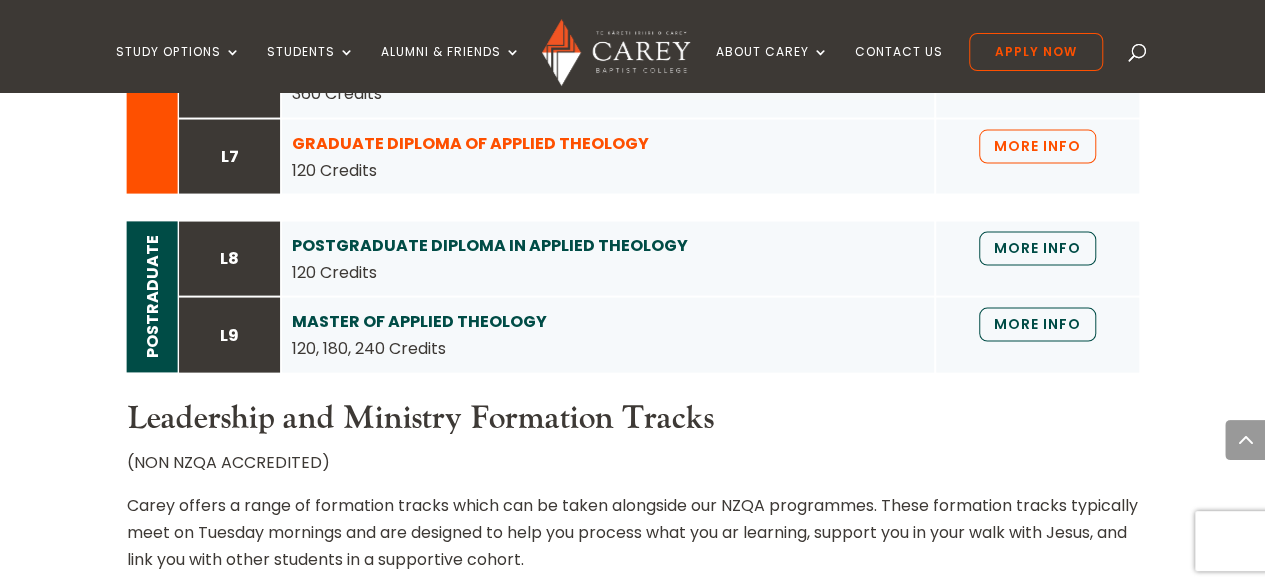 click on "MASTER OF APPLIED THEOLOGY" at bounding box center [419, 321] 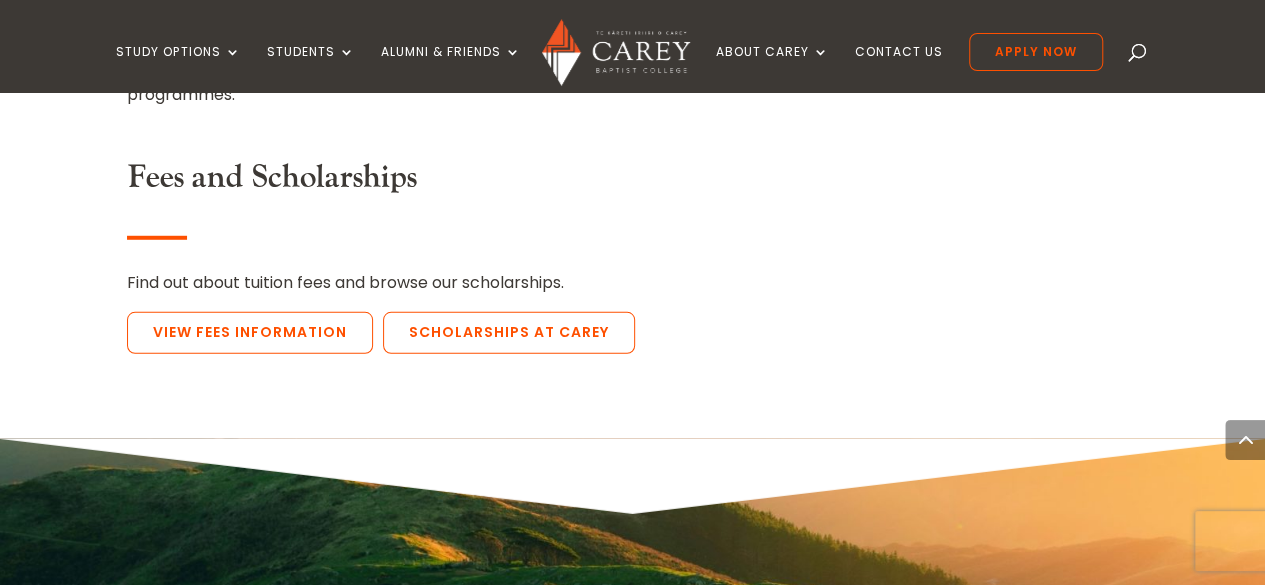 scroll, scrollTop: 2660, scrollLeft: 0, axis: vertical 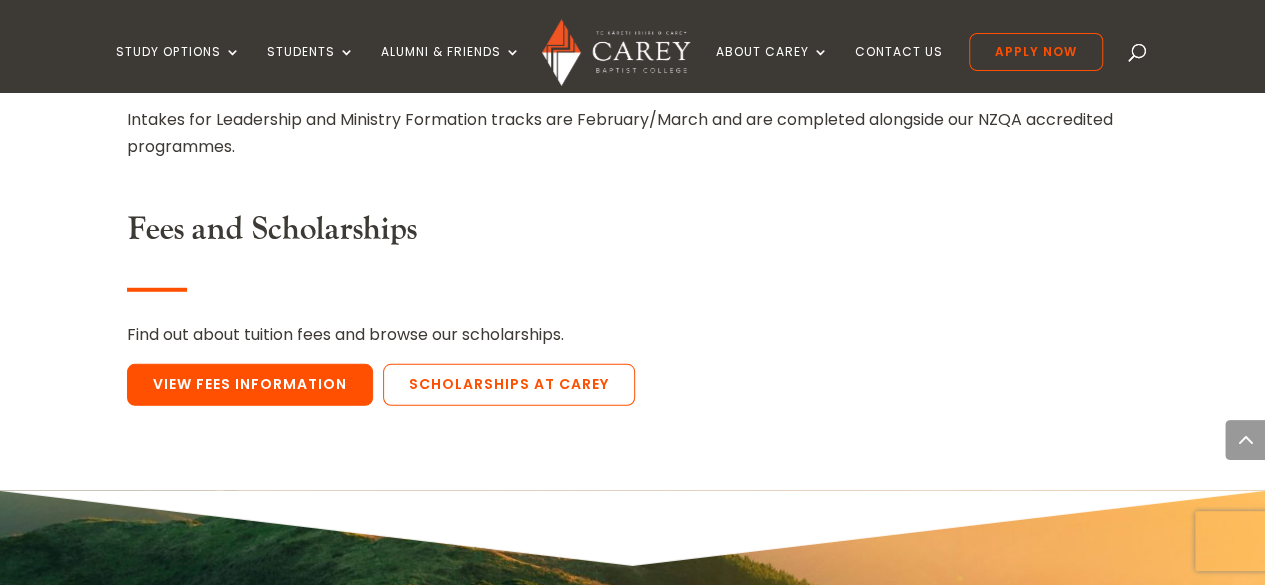 click on "View Fees Information" at bounding box center (250, 385) 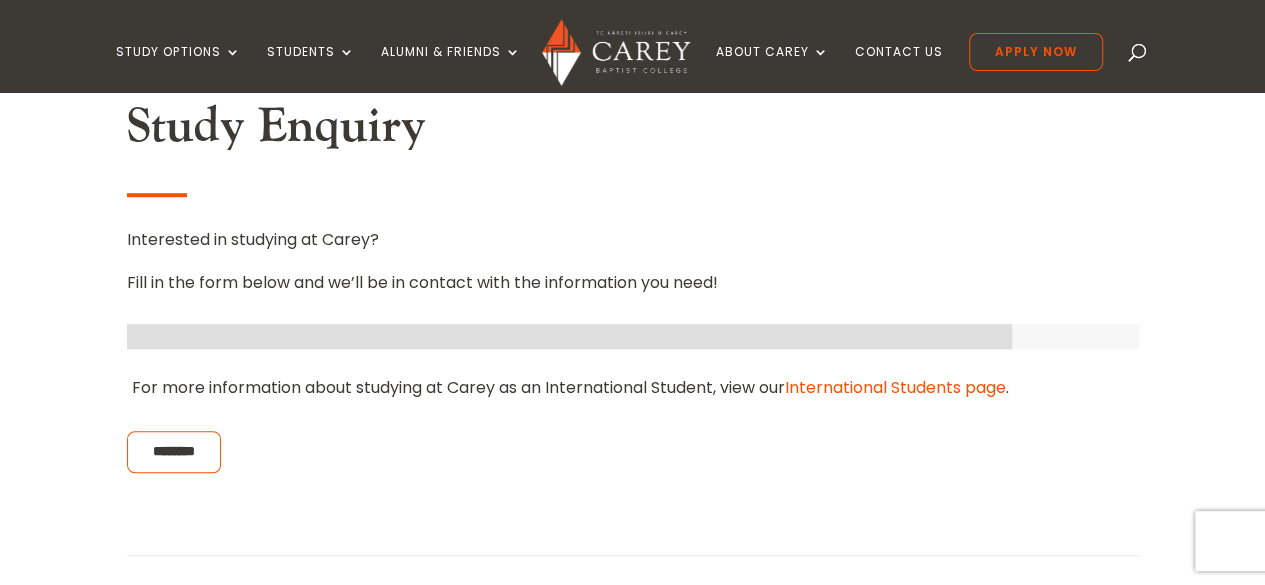 scroll, scrollTop: 556, scrollLeft: 0, axis: vertical 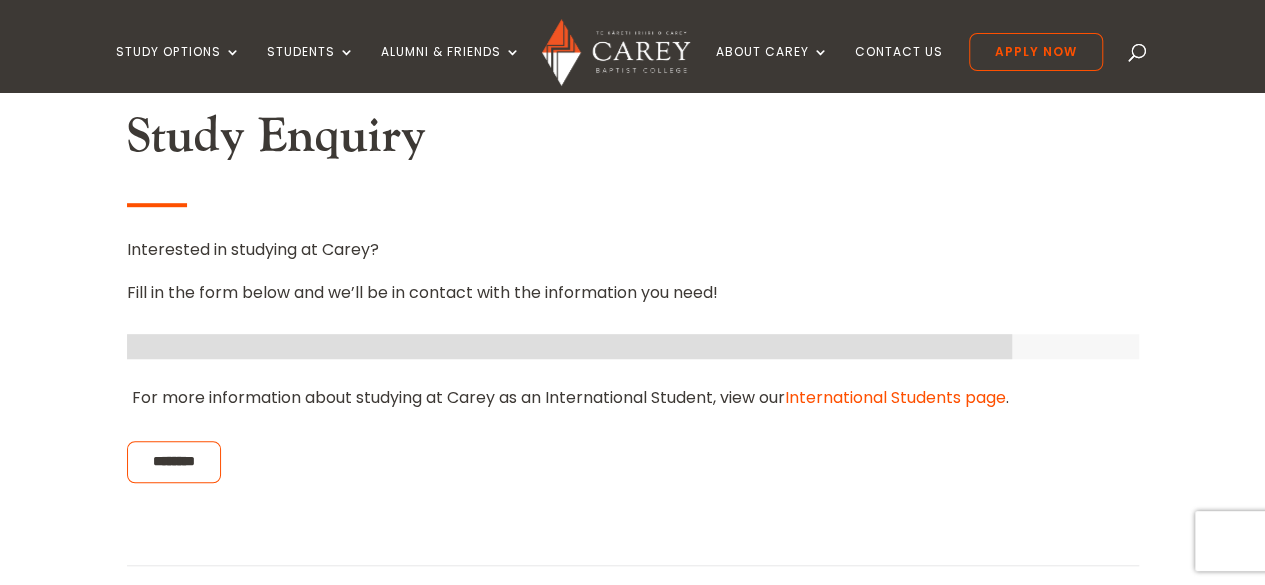 click on "********" at bounding box center (174, 462) 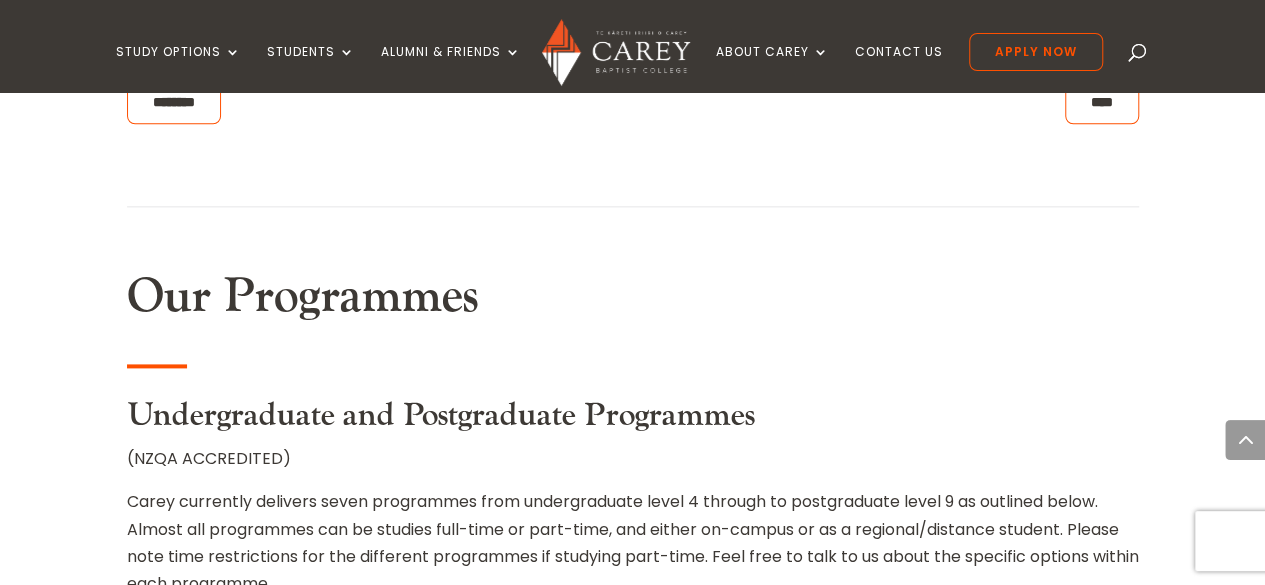scroll, scrollTop: 901, scrollLeft: 0, axis: vertical 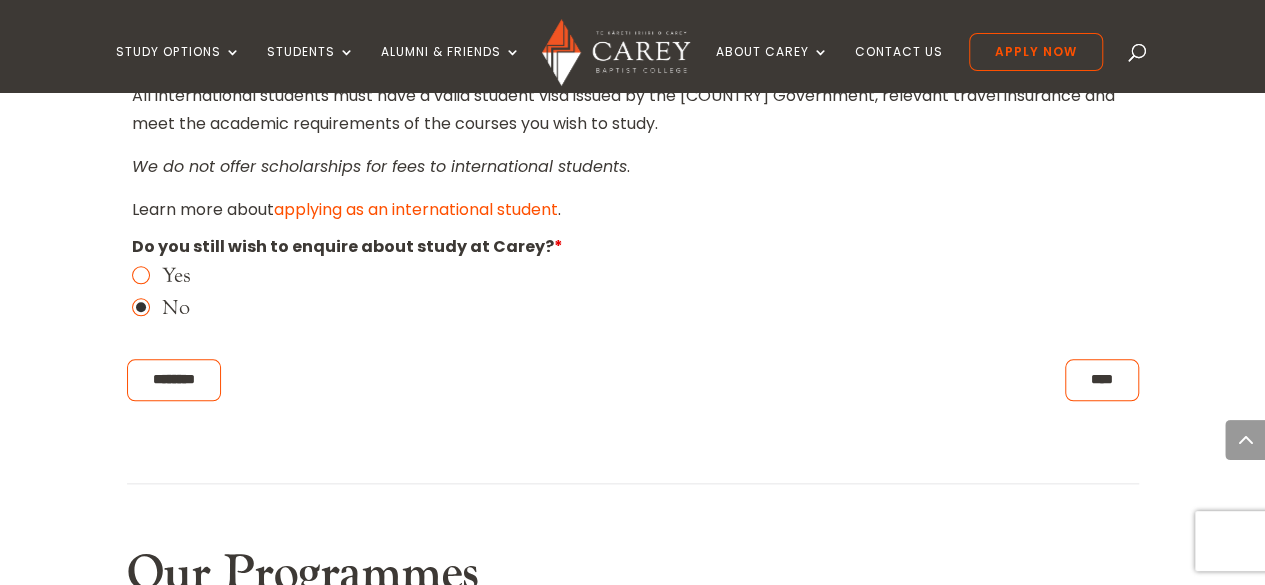 click on "****" at bounding box center [1102, 380] 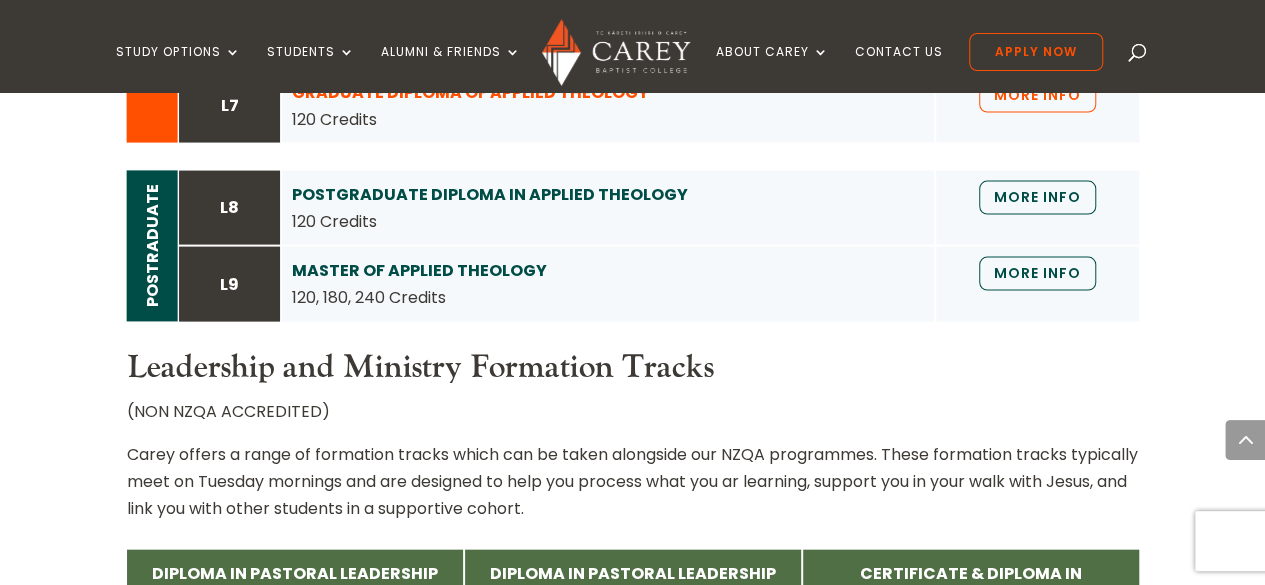 scroll, scrollTop: 1998, scrollLeft: 0, axis: vertical 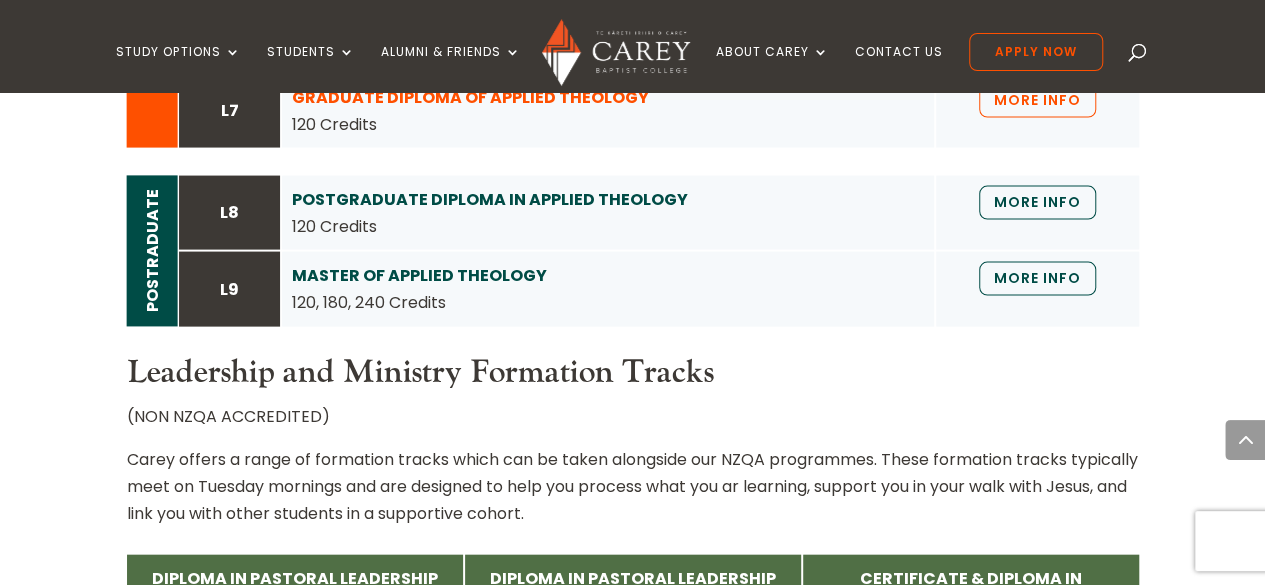 click on "L9" at bounding box center [229, 289] 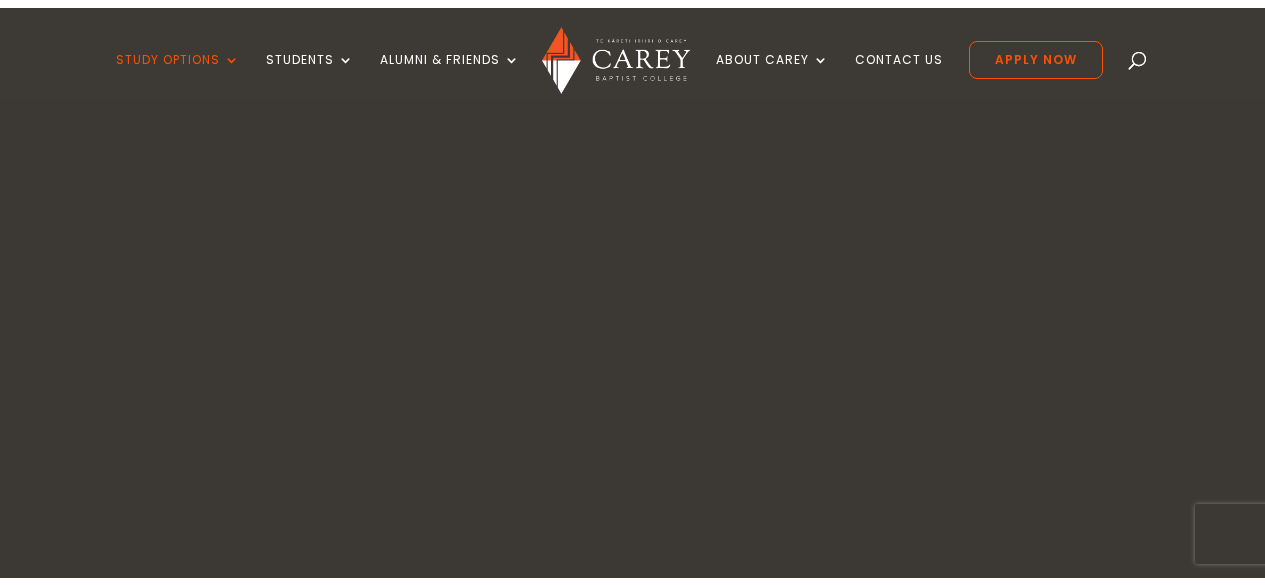scroll, scrollTop: 0, scrollLeft: 0, axis: both 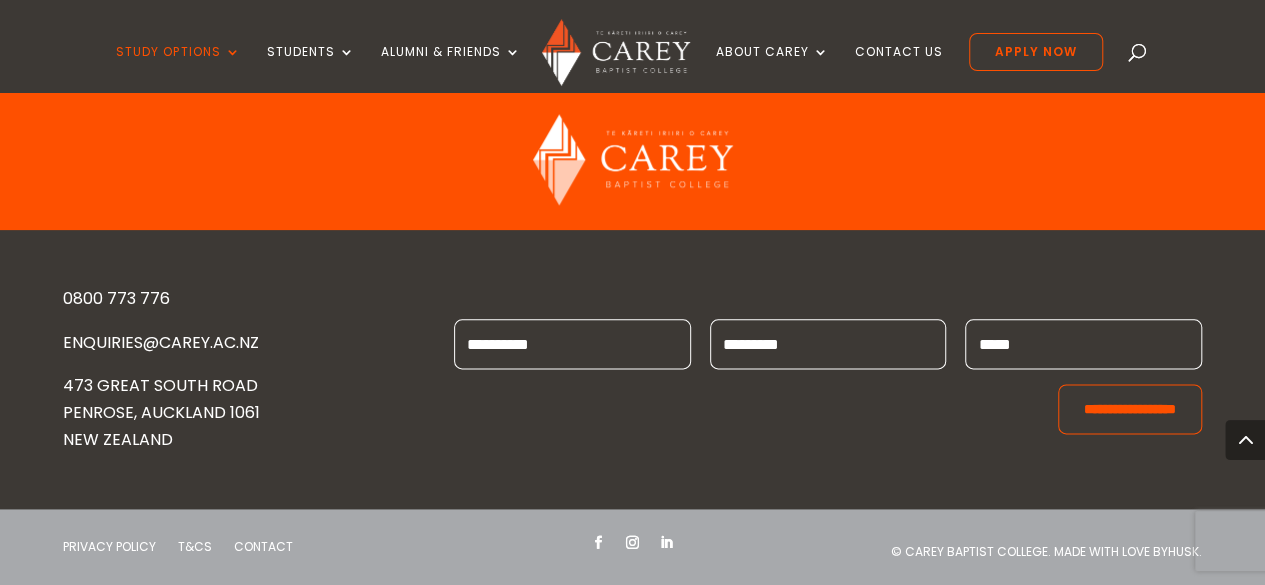 click on "[FIRST] [LAST]  *" at bounding box center (572, 344) 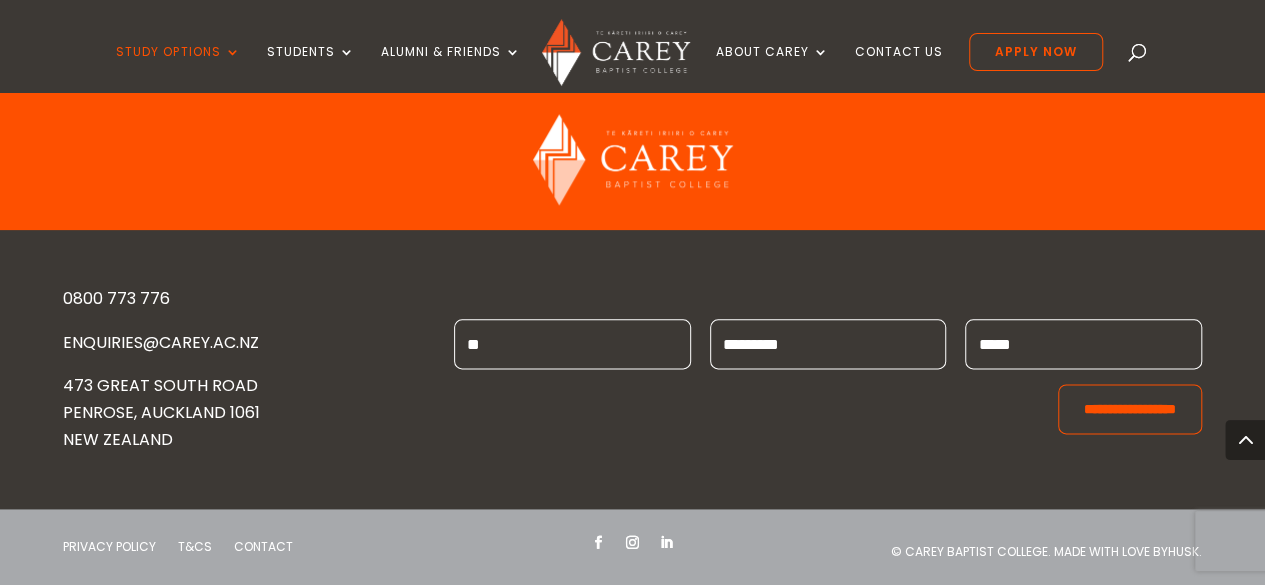 type on "*" 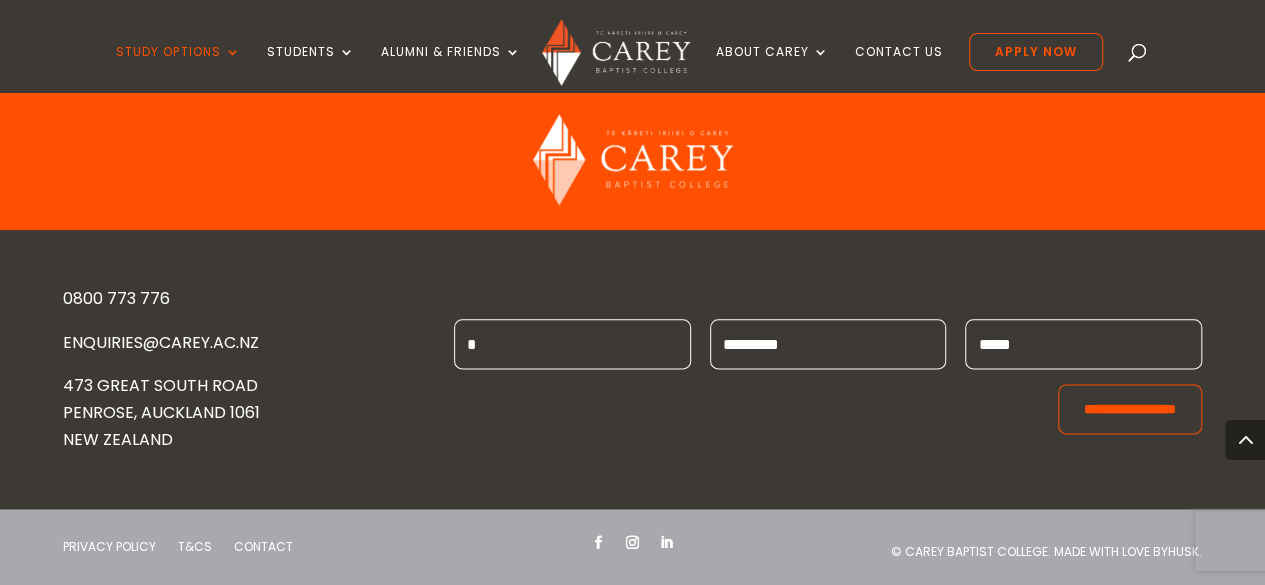 type 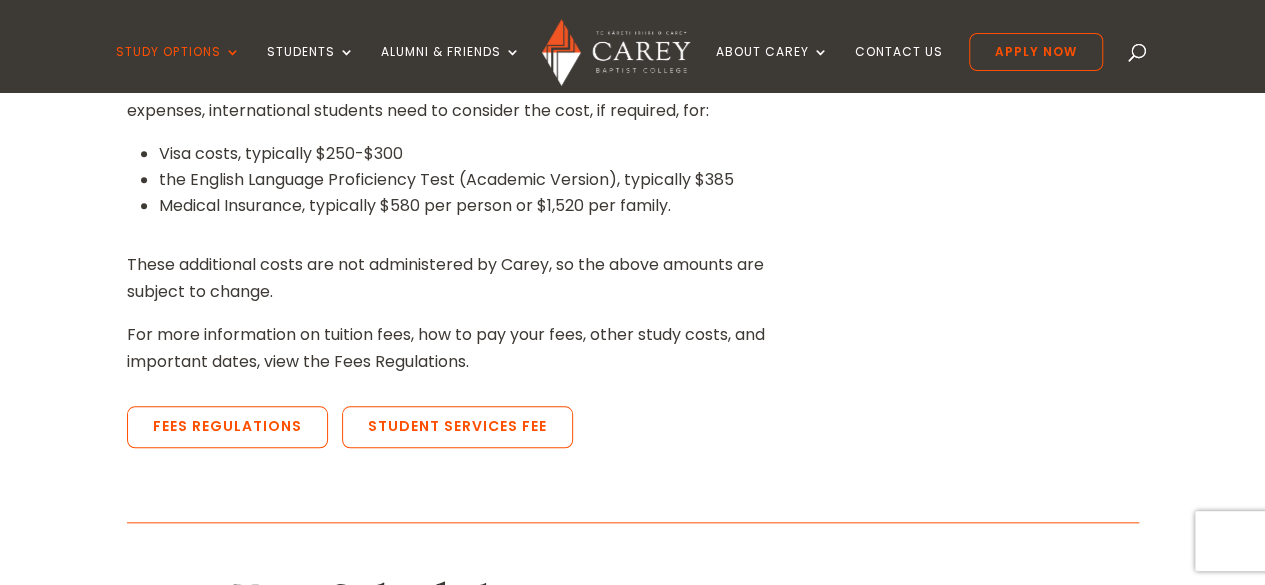 scroll, scrollTop: 766, scrollLeft: 0, axis: vertical 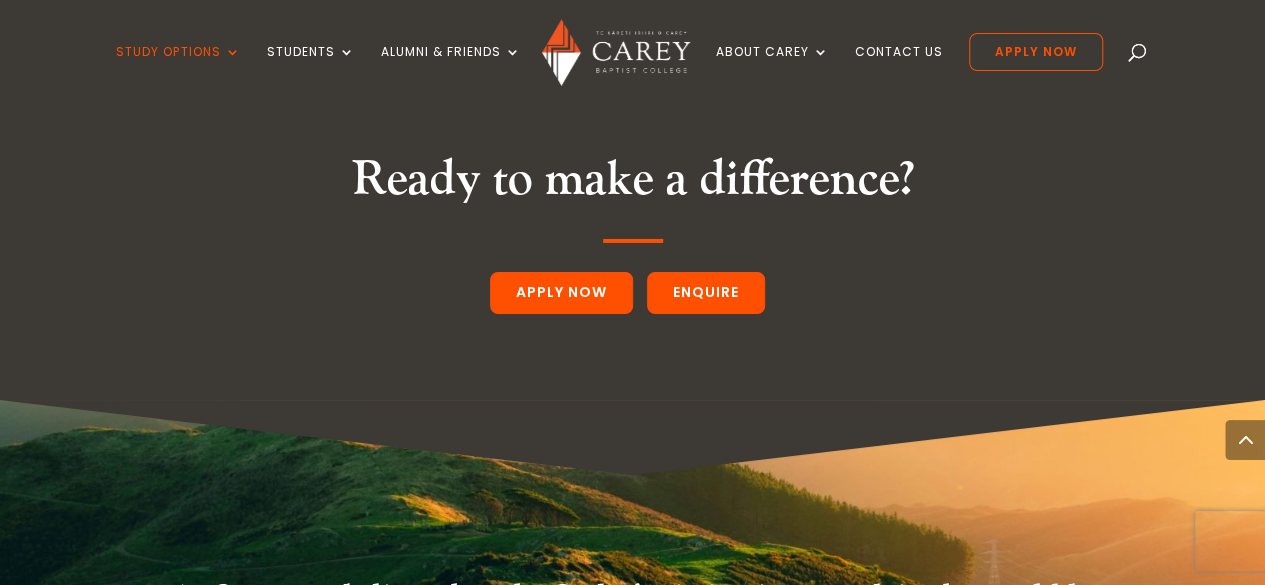 click on "Enquire" at bounding box center (706, 293) 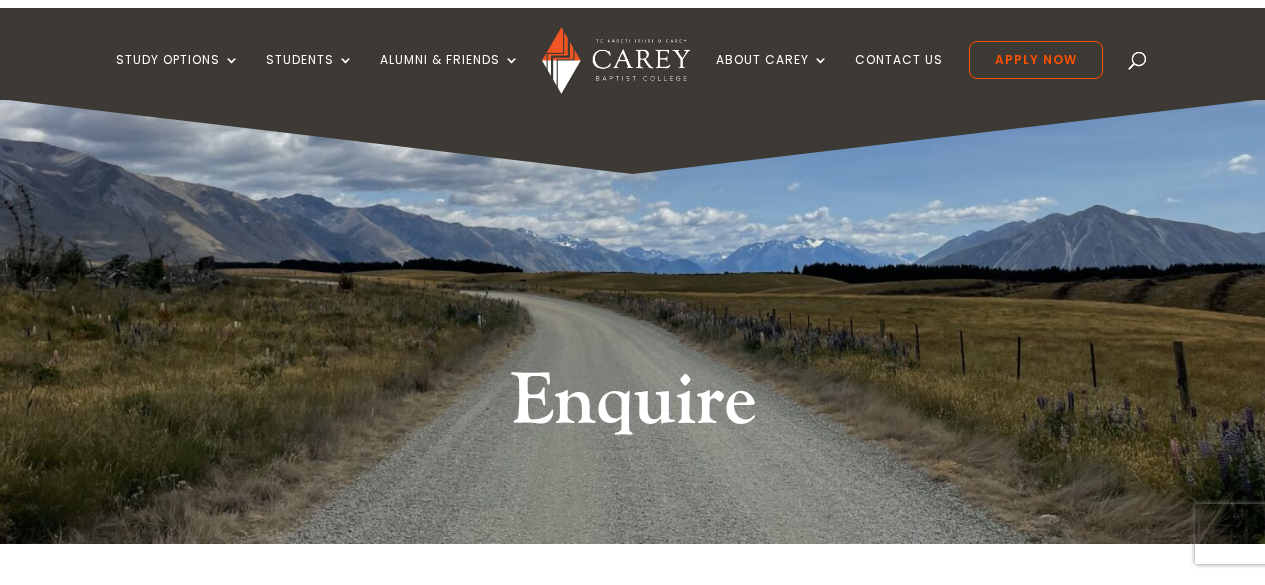 scroll, scrollTop: 0, scrollLeft: 0, axis: both 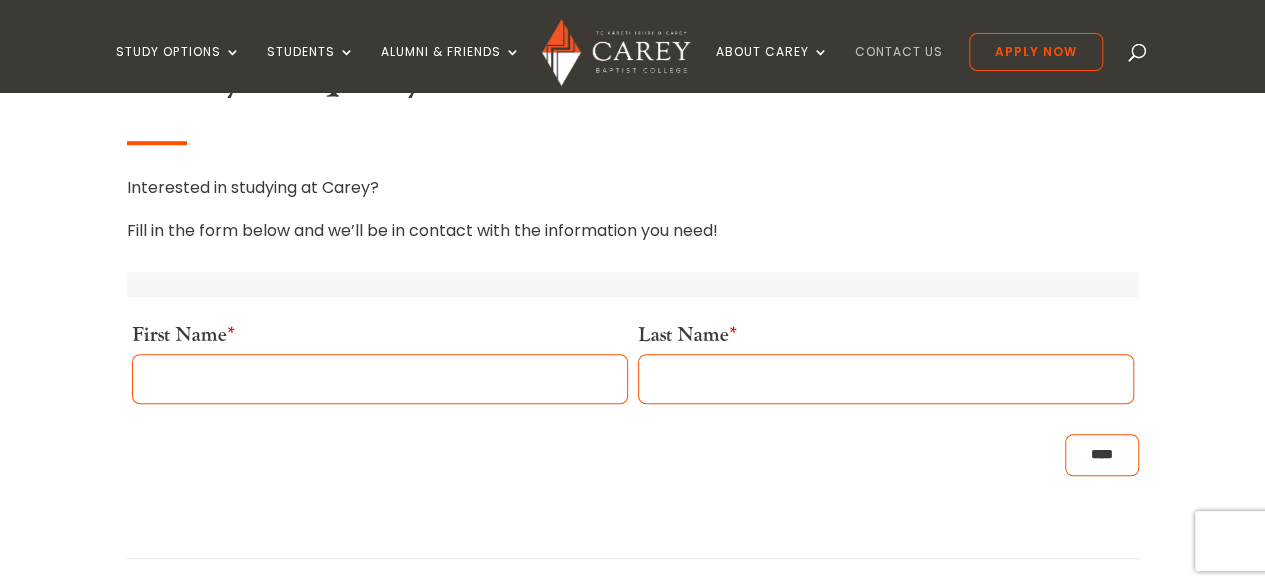 click on "Contact Us" at bounding box center (899, 68) 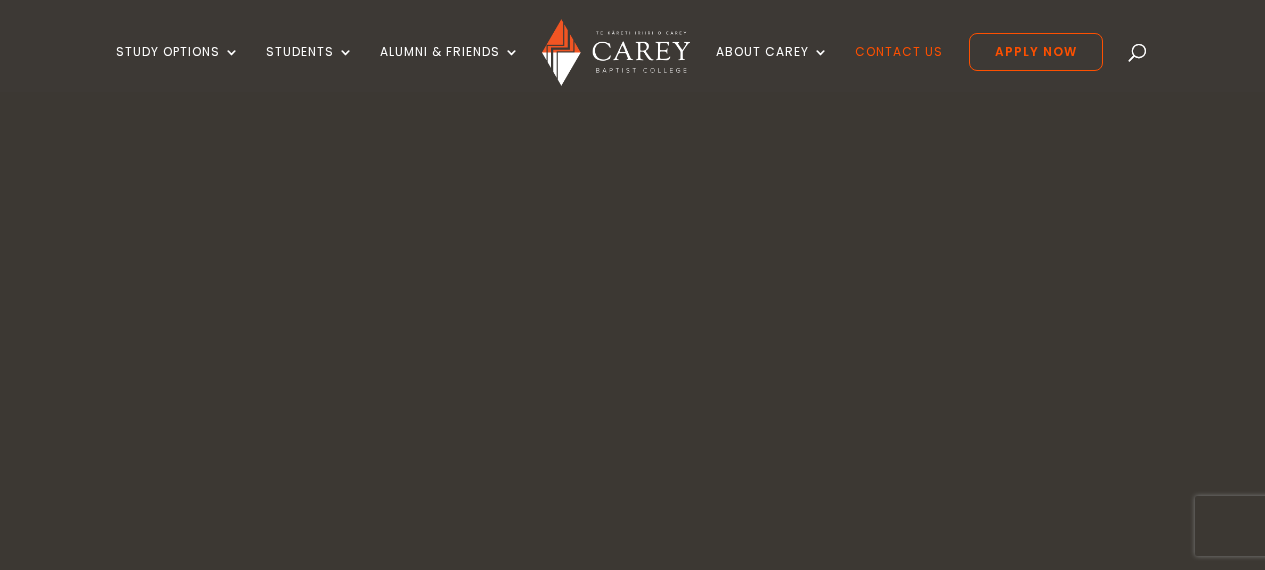 scroll, scrollTop: 0, scrollLeft: 0, axis: both 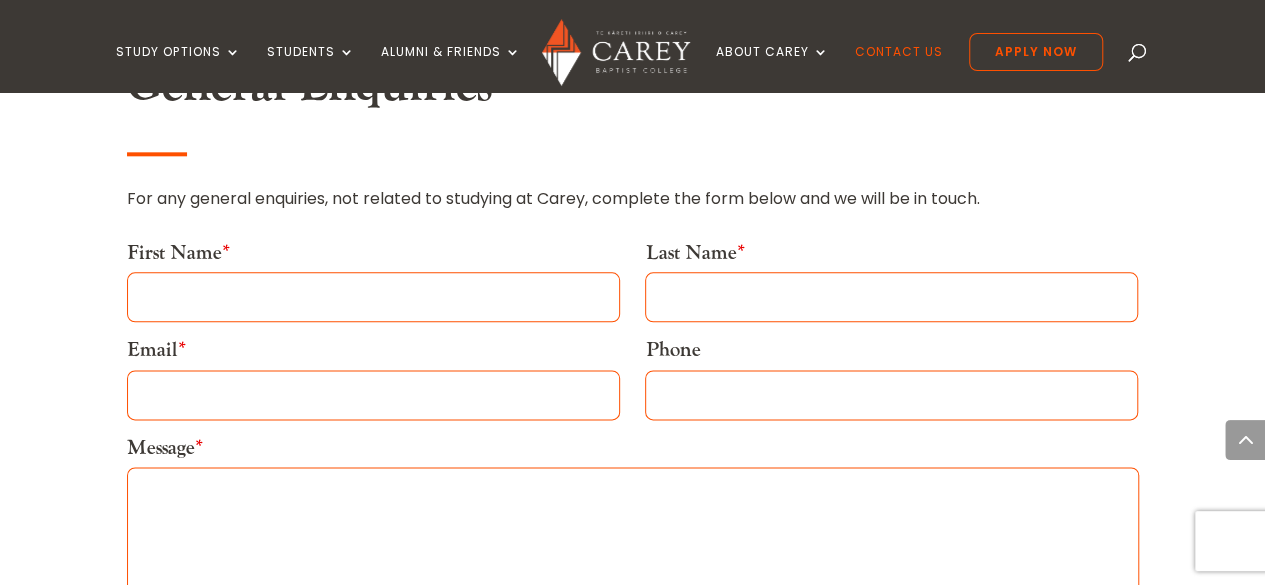 click on "[FIRST] Name  *" at bounding box center (373, 281) 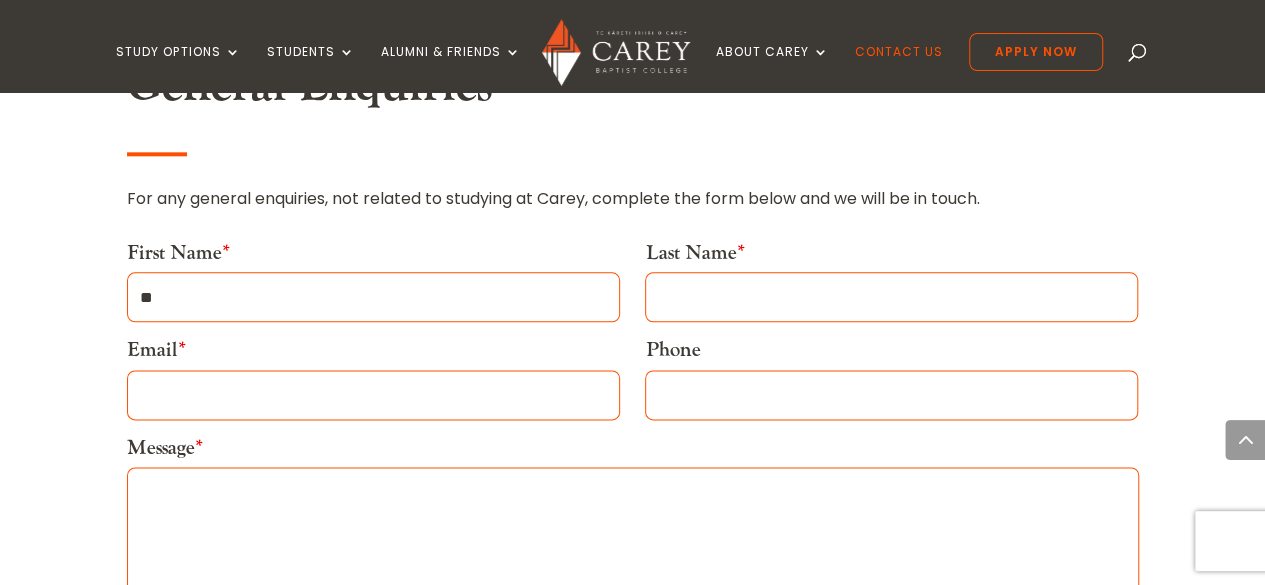type on "*" 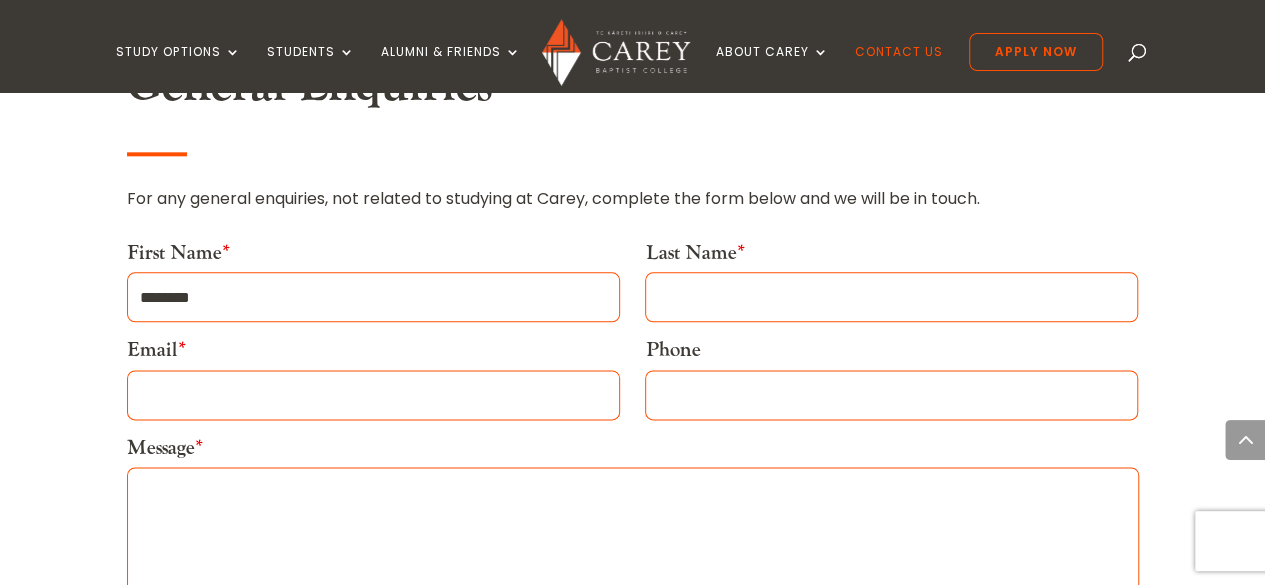 type on "********" 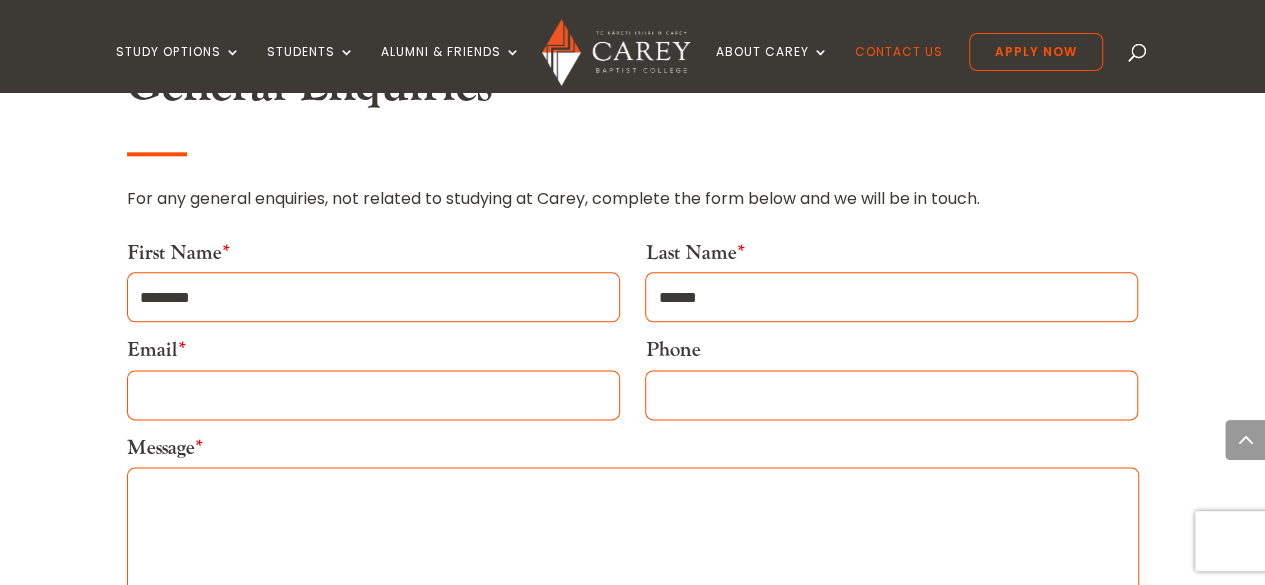 type on "******" 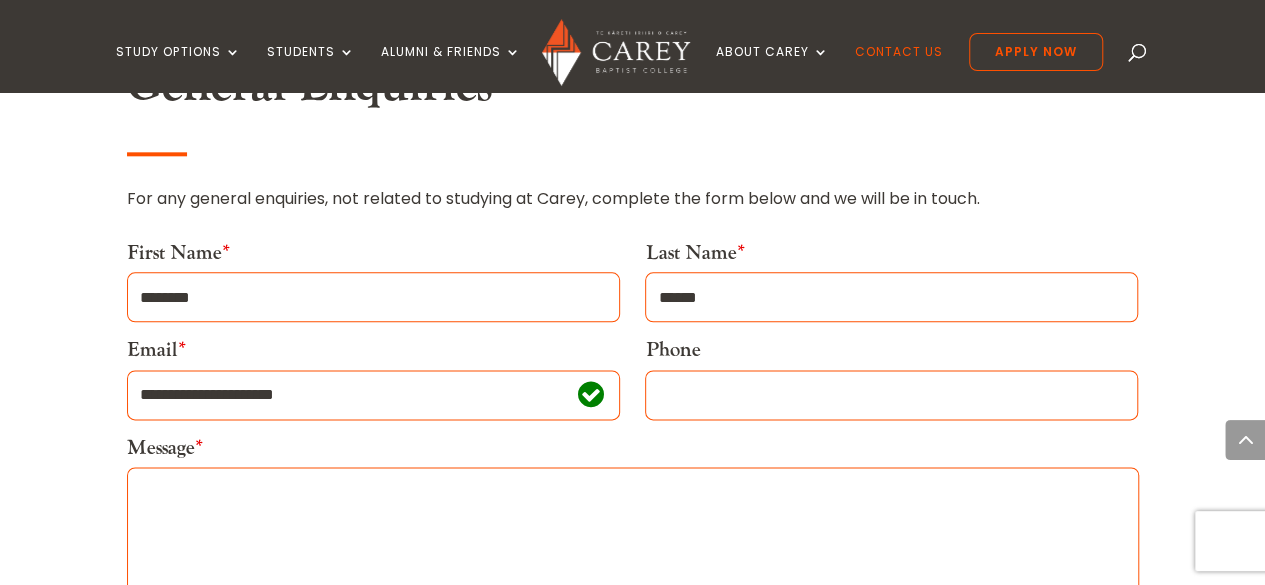 click on "Phone" at bounding box center (891, 395) 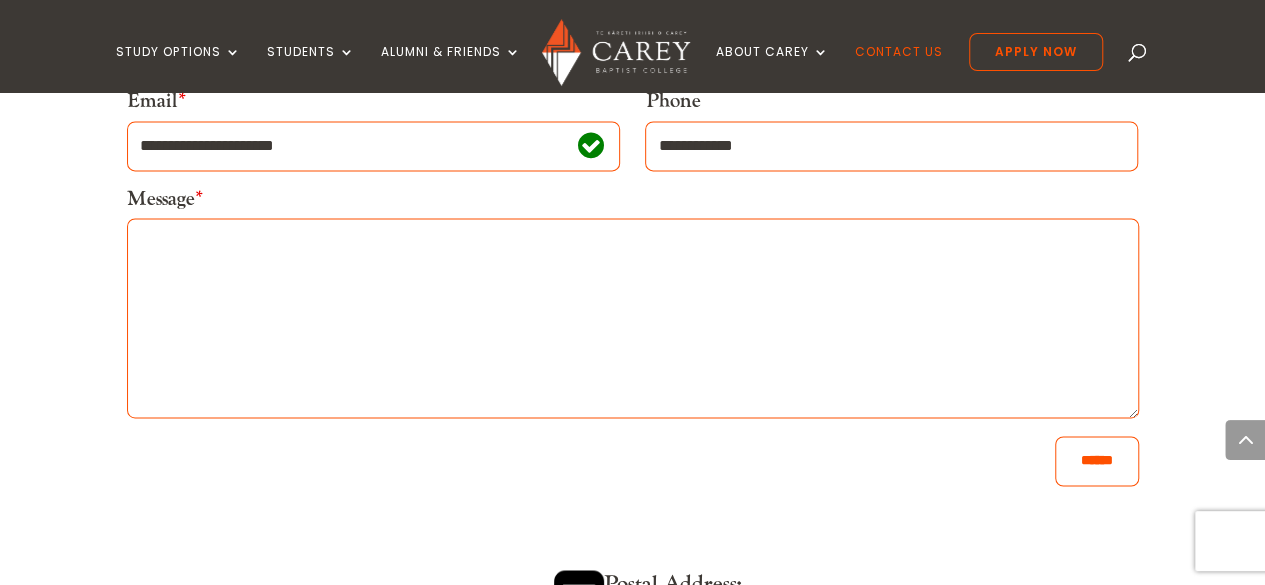 scroll, scrollTop: 1342, scrollLeft: 0, axis: vertical 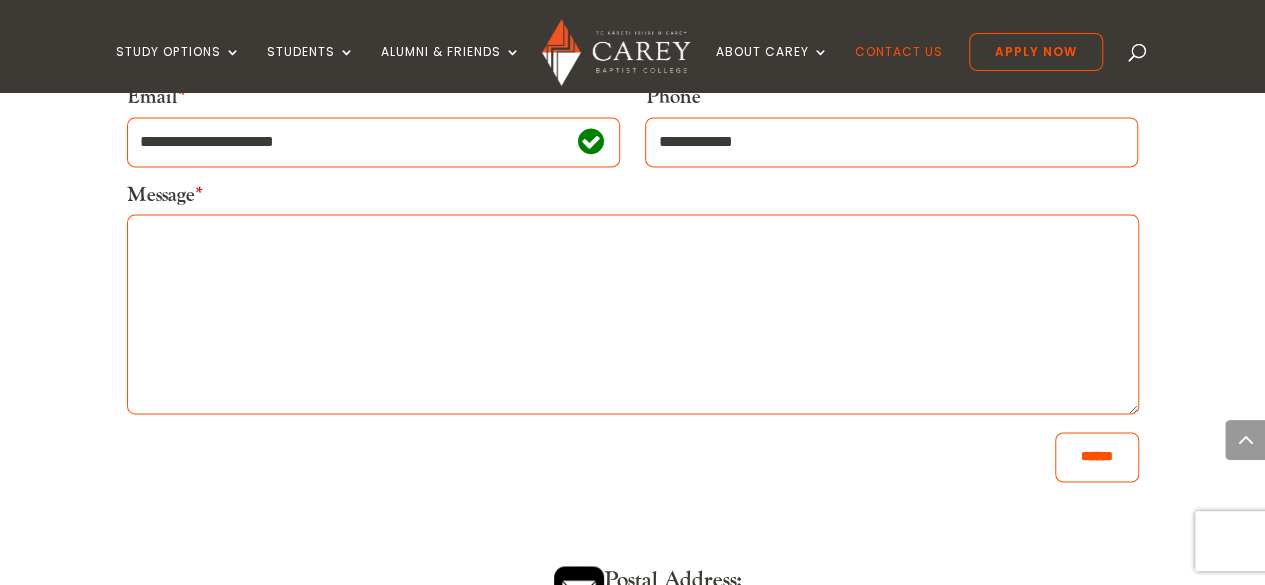 type on "**********" 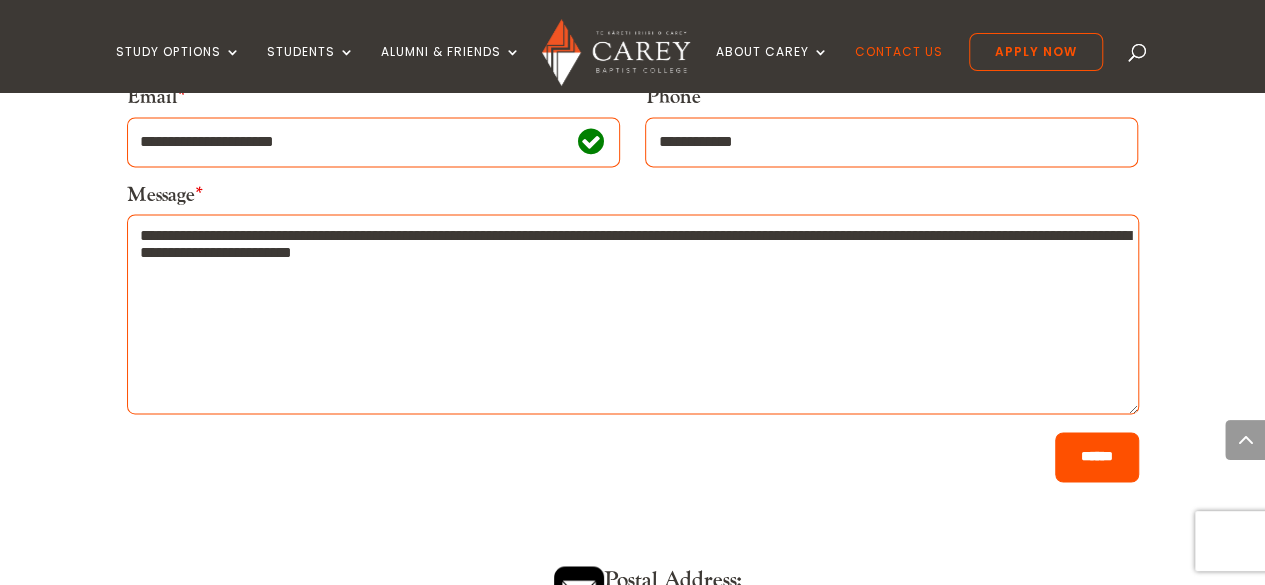 type on "**********" 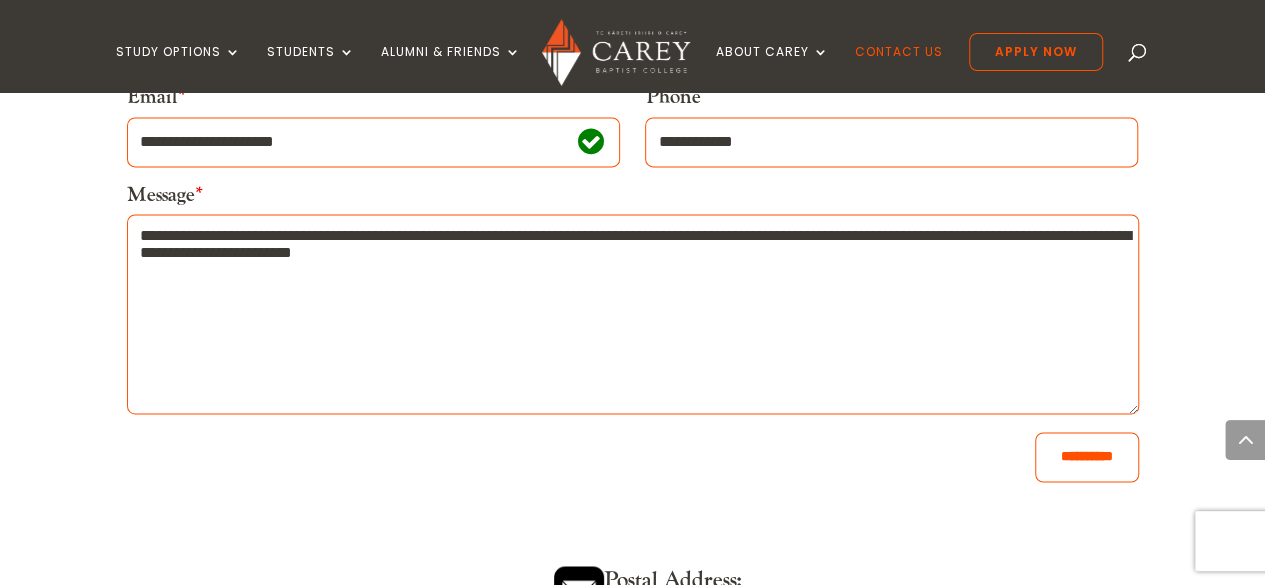 scroll, scrollTop: 1080, scrollLeft: 0, axis: vertical 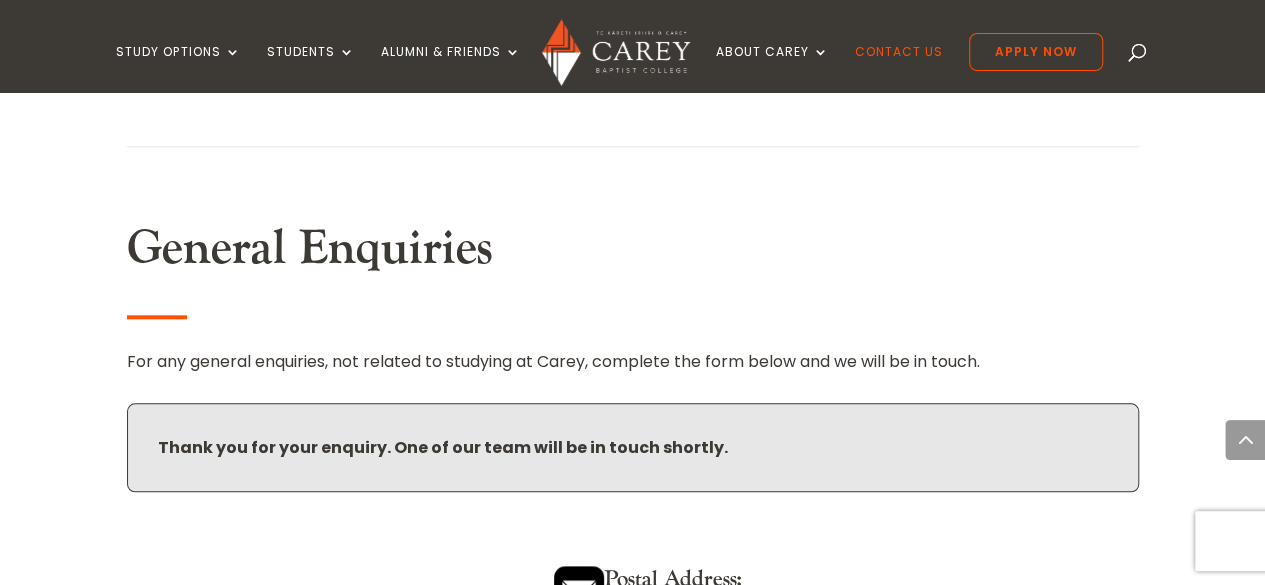 drag, startPoint x: 1262, startPoint y: 236, endPoint x: 1279, endPoint y: 298, distance: 64.288414 